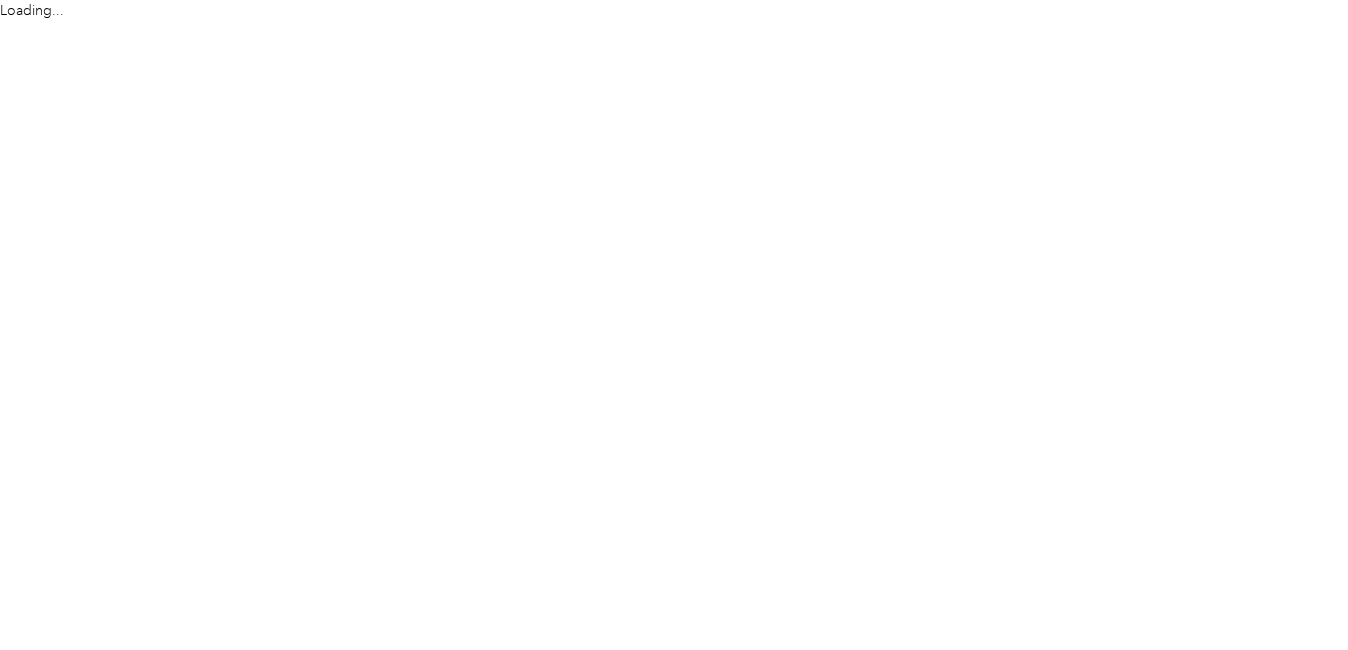 scroll, scrollTop: 0, scrollLeft: 0, axis: both 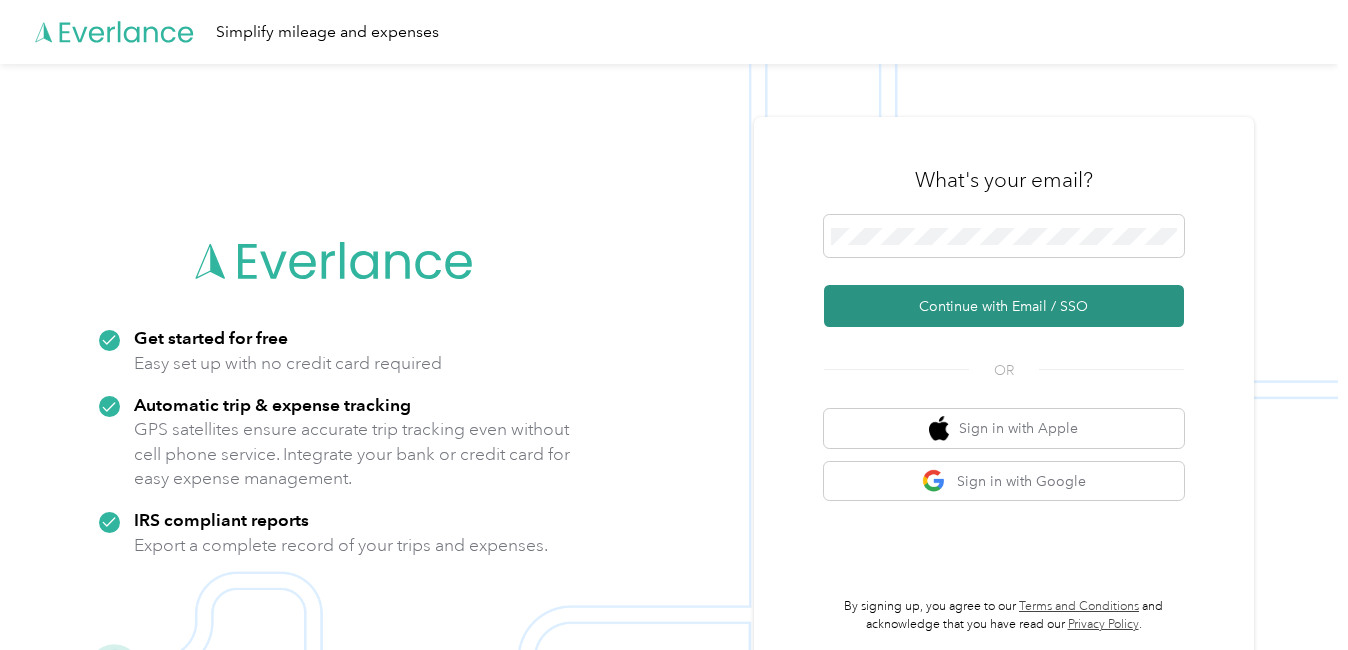 click on "Continue with Email / SSO" at bounding box center [1004, 306] 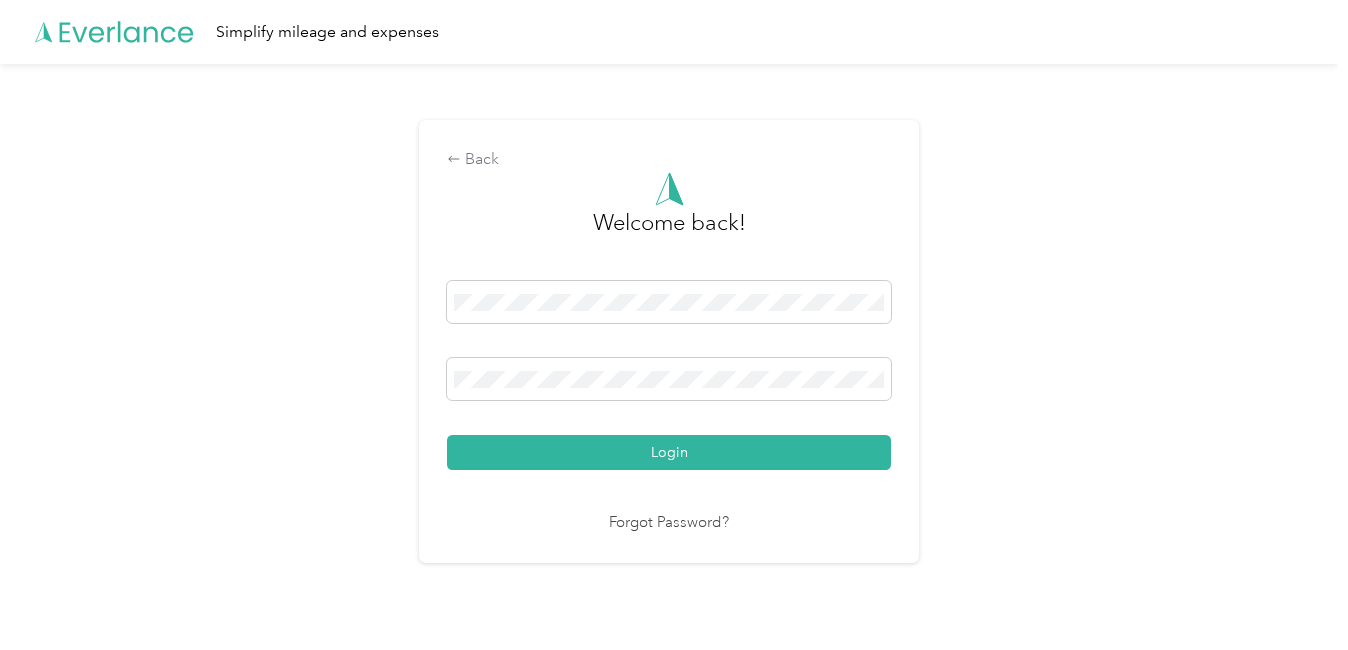 click on "Login" at bounding box center [669, 452] 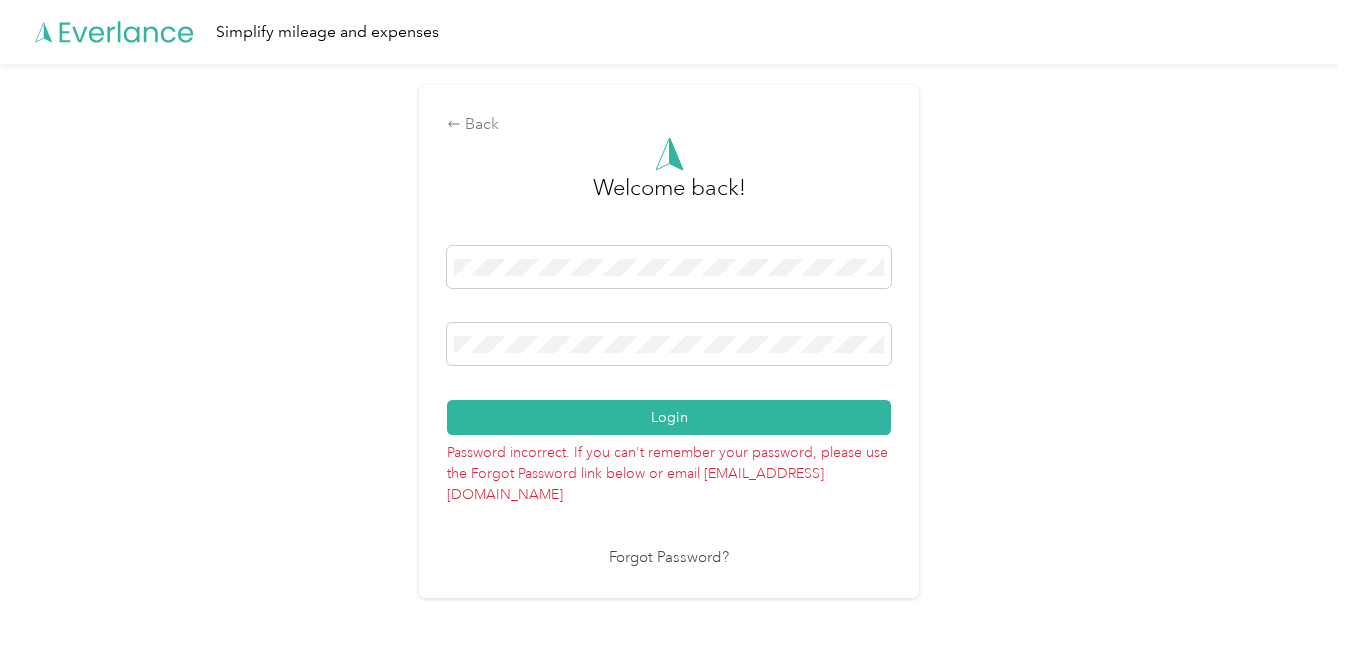 click on "Back Welcome back! Login Password incorrect. If you can't remember your password, please use the Forgot Password link below or email [EMAIL_ADDRESS][DOMAIN_NAME] Forgot Password?" at bounding box center [669, 350] 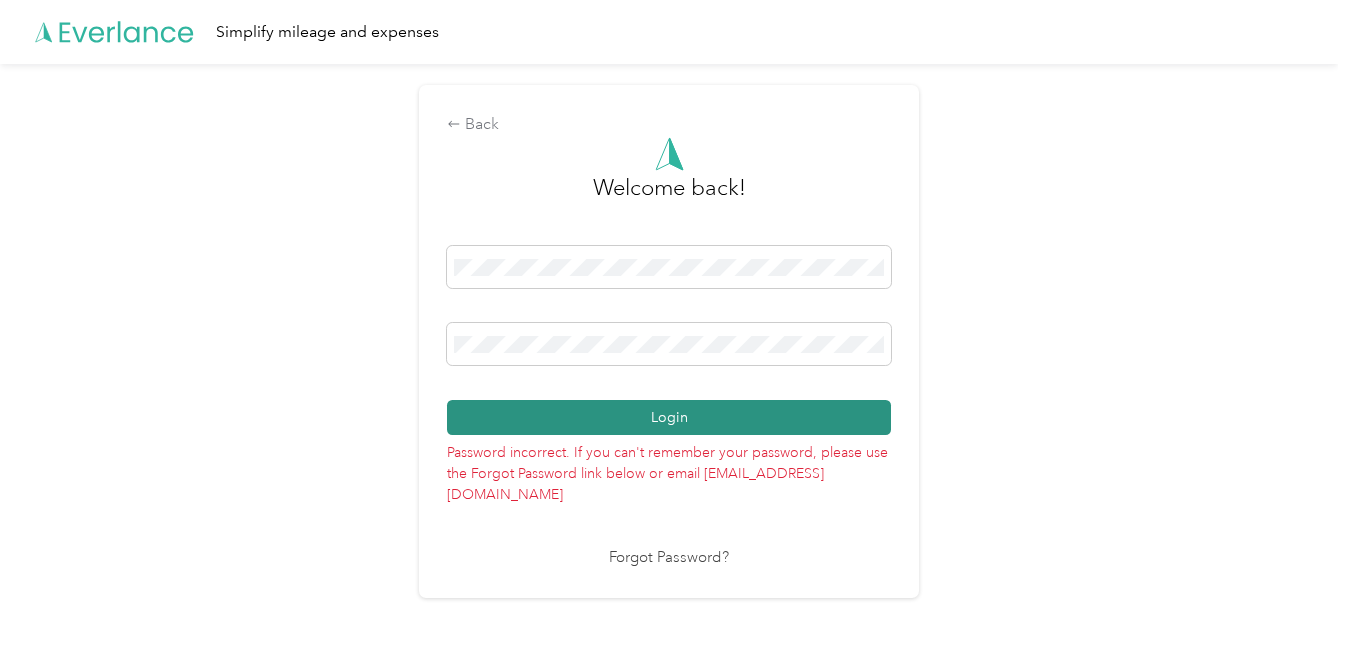 click on "Login" at bounding box center [669, 417] 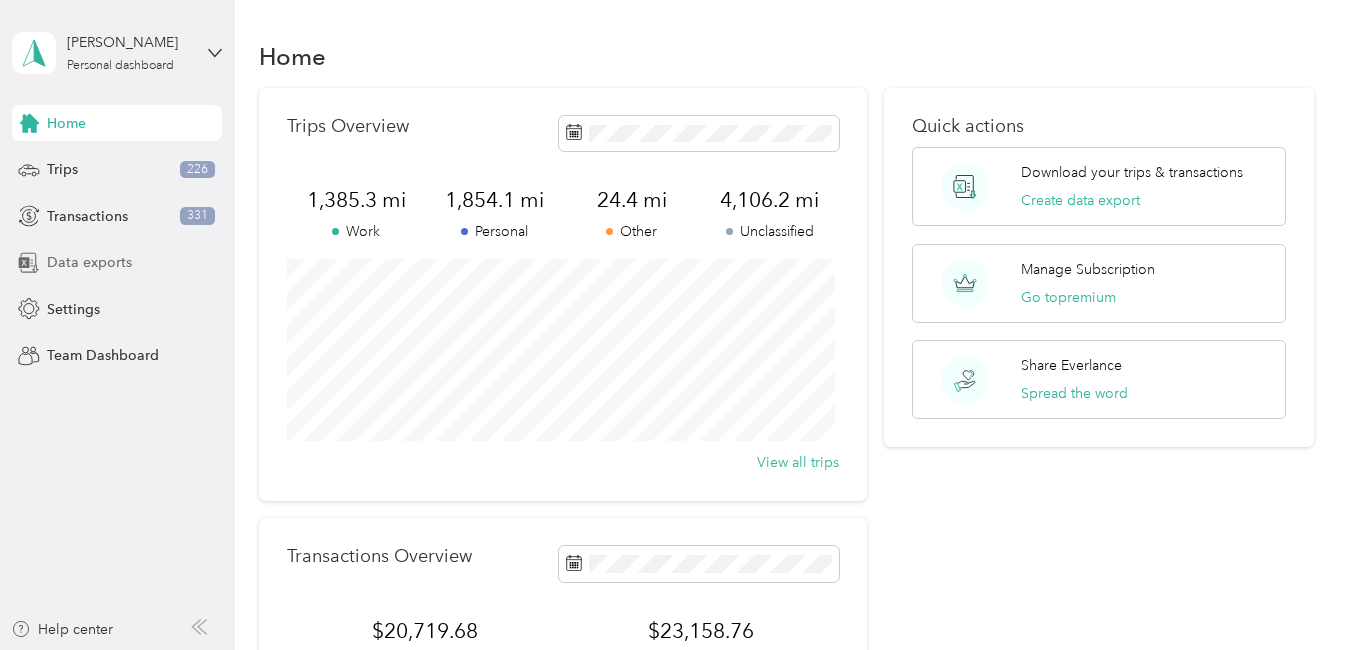 click on "Data exports" at bounding box center (89, 262) 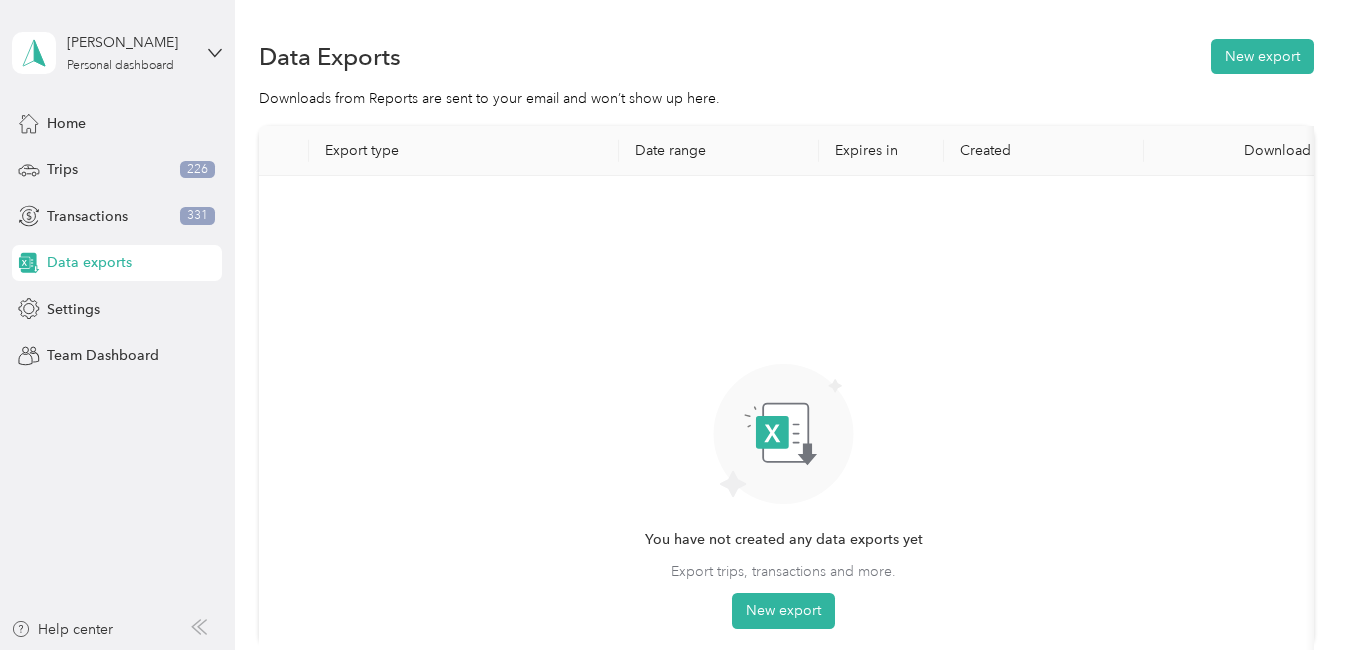 click on "Export type" at bounding box center [464, 151] 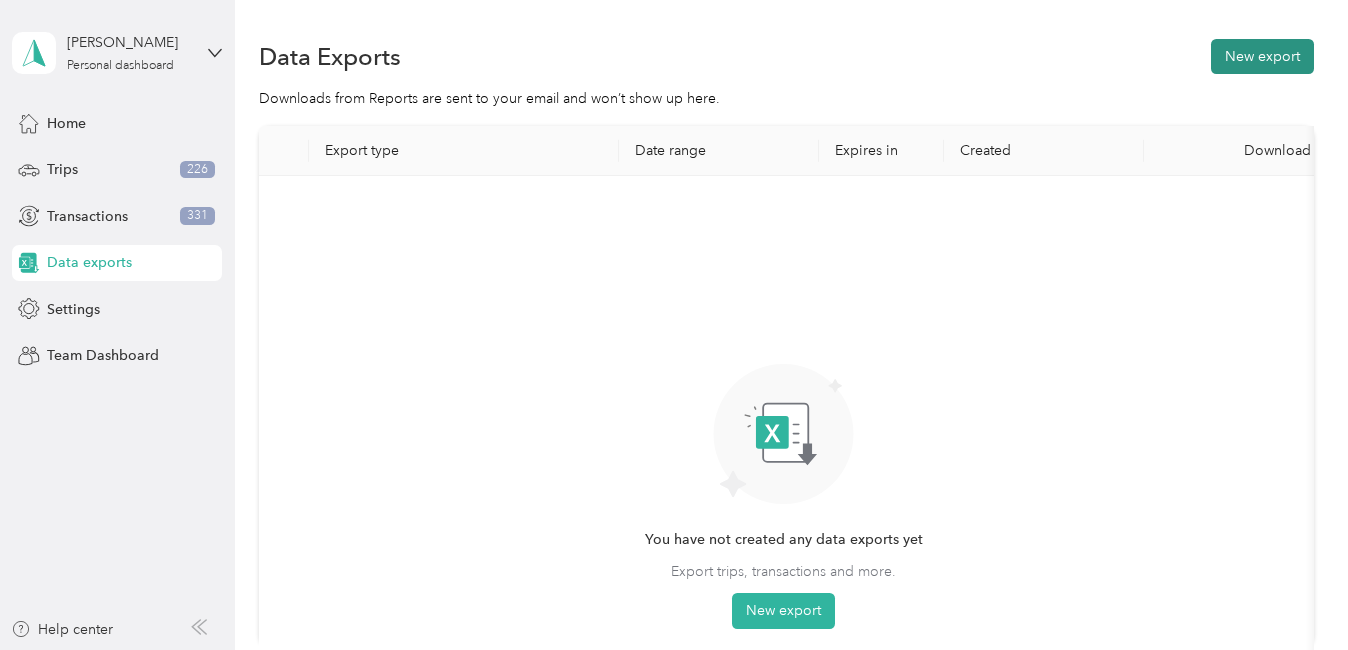 click on "New export" at bounding box center [1262, 56] 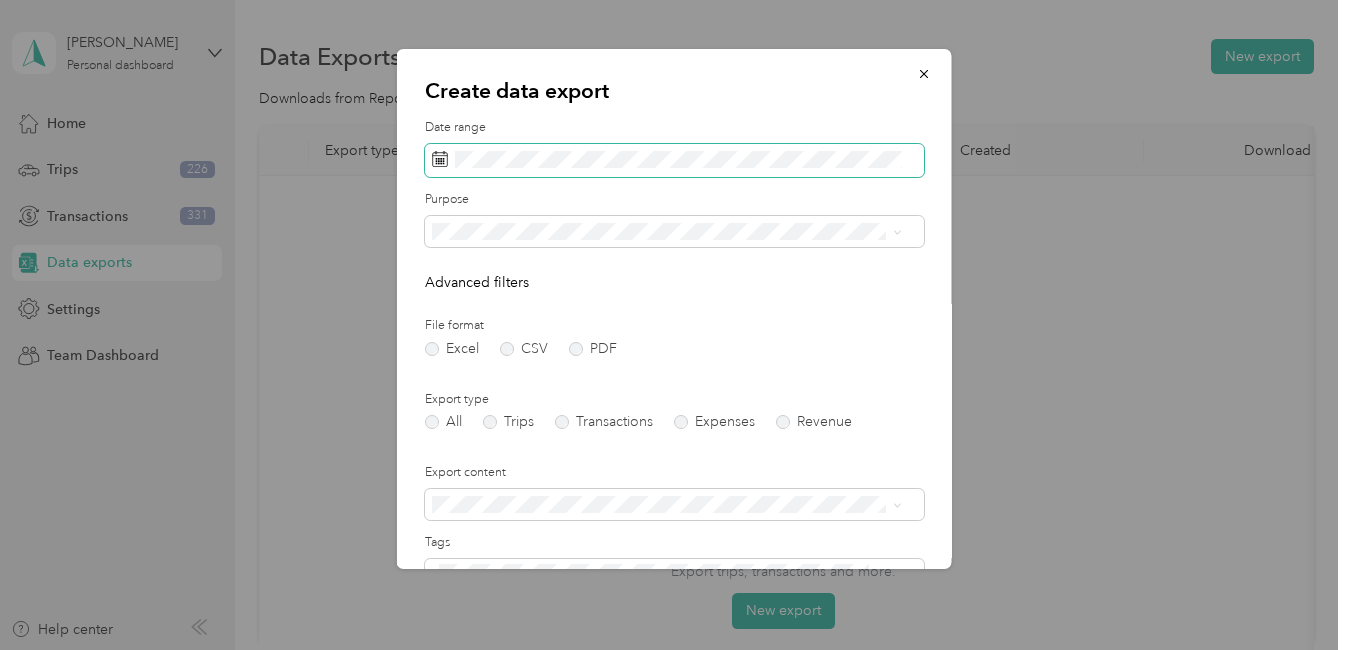 click 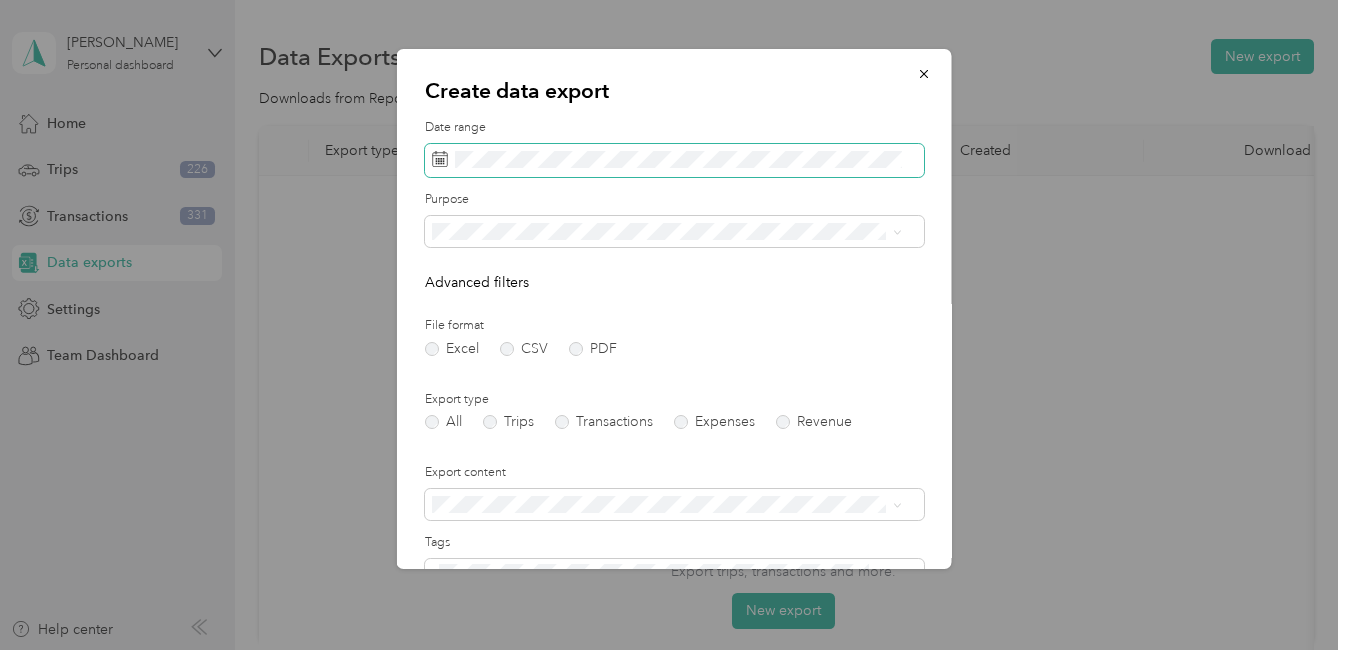 click at bounding box center (674, 161) 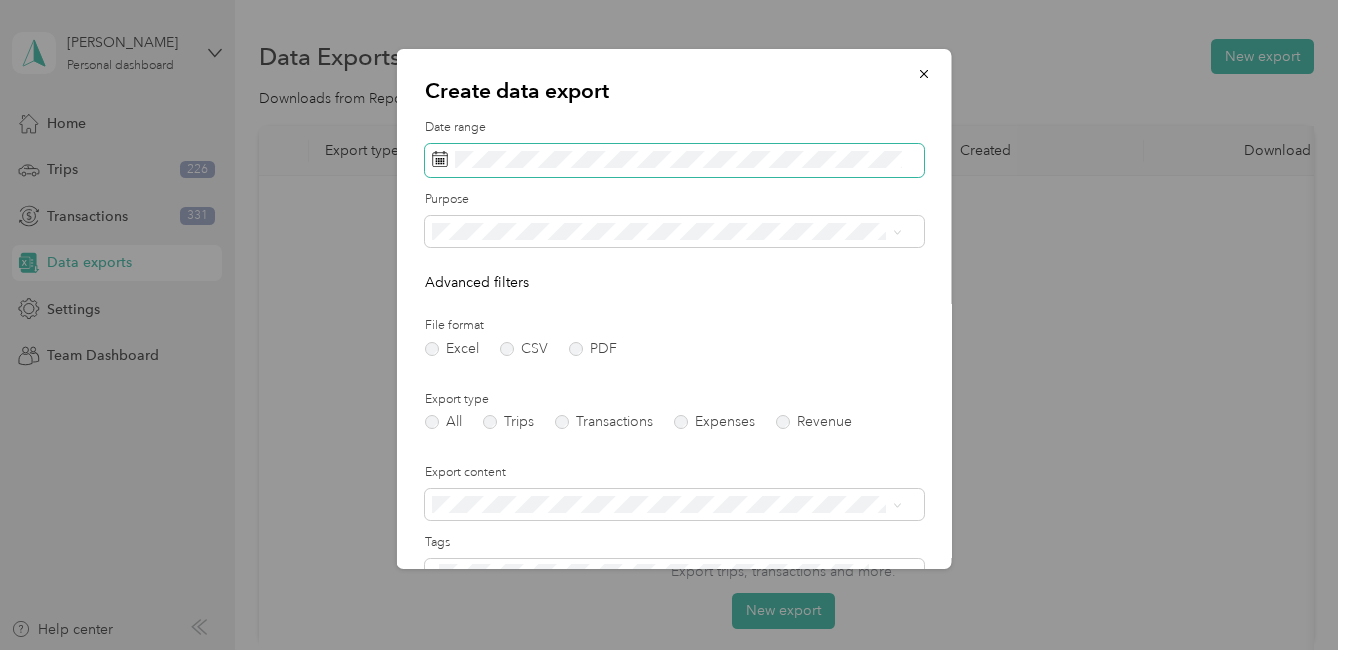 click 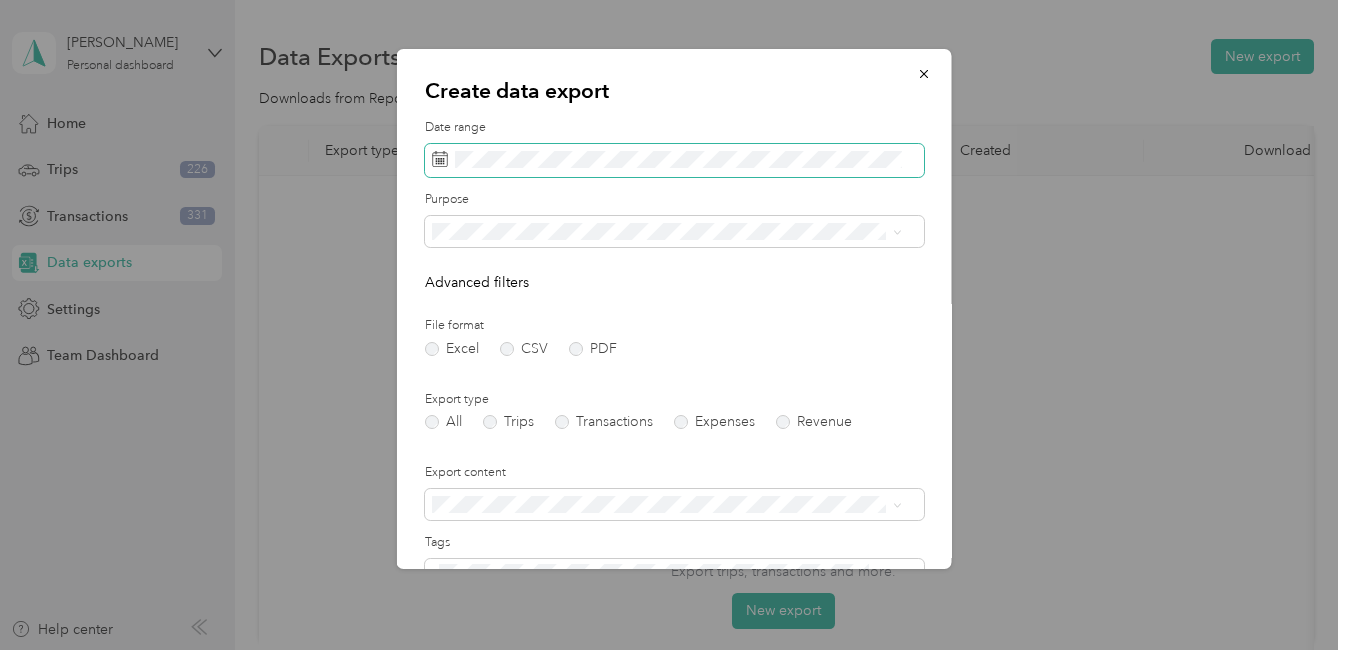 click at bounding box center (674, 161) 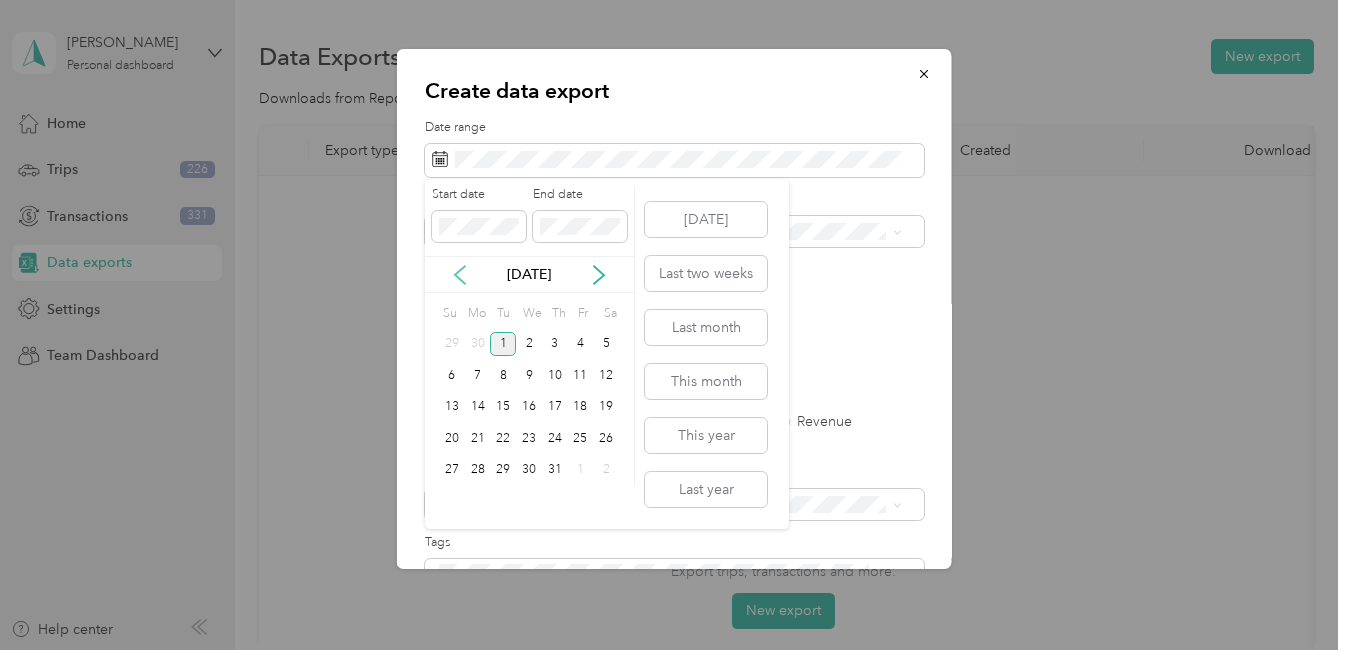click 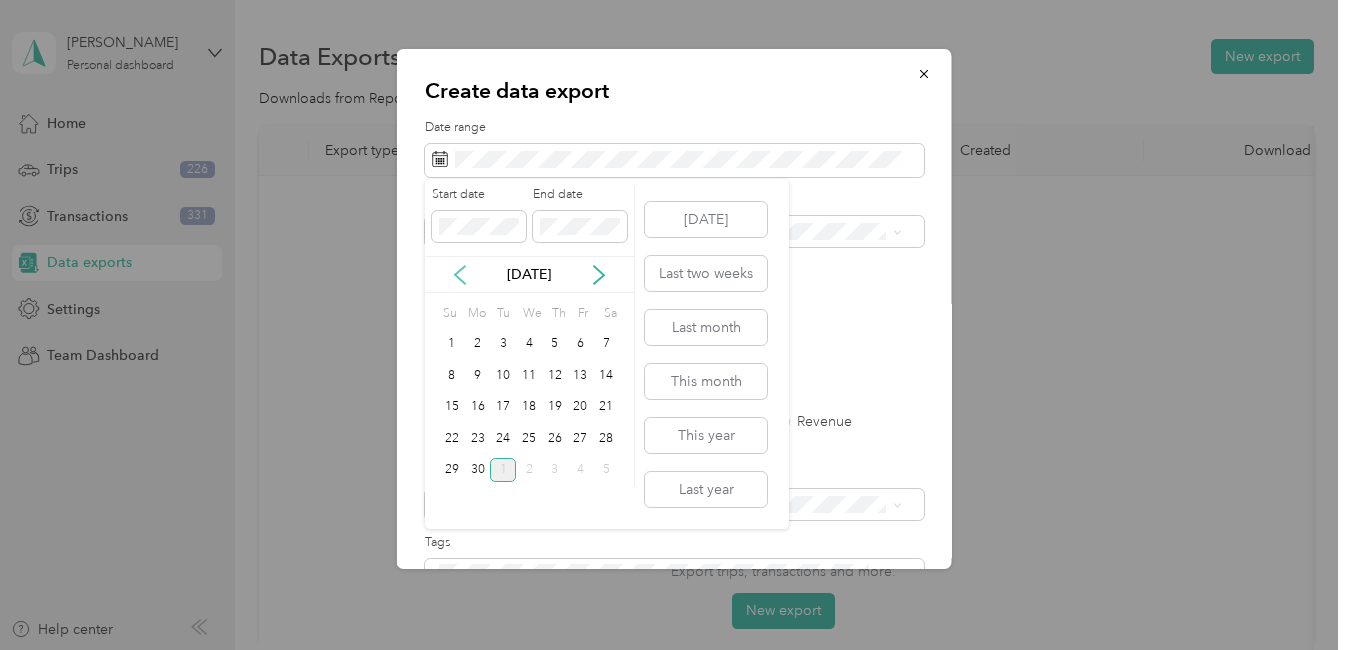 click 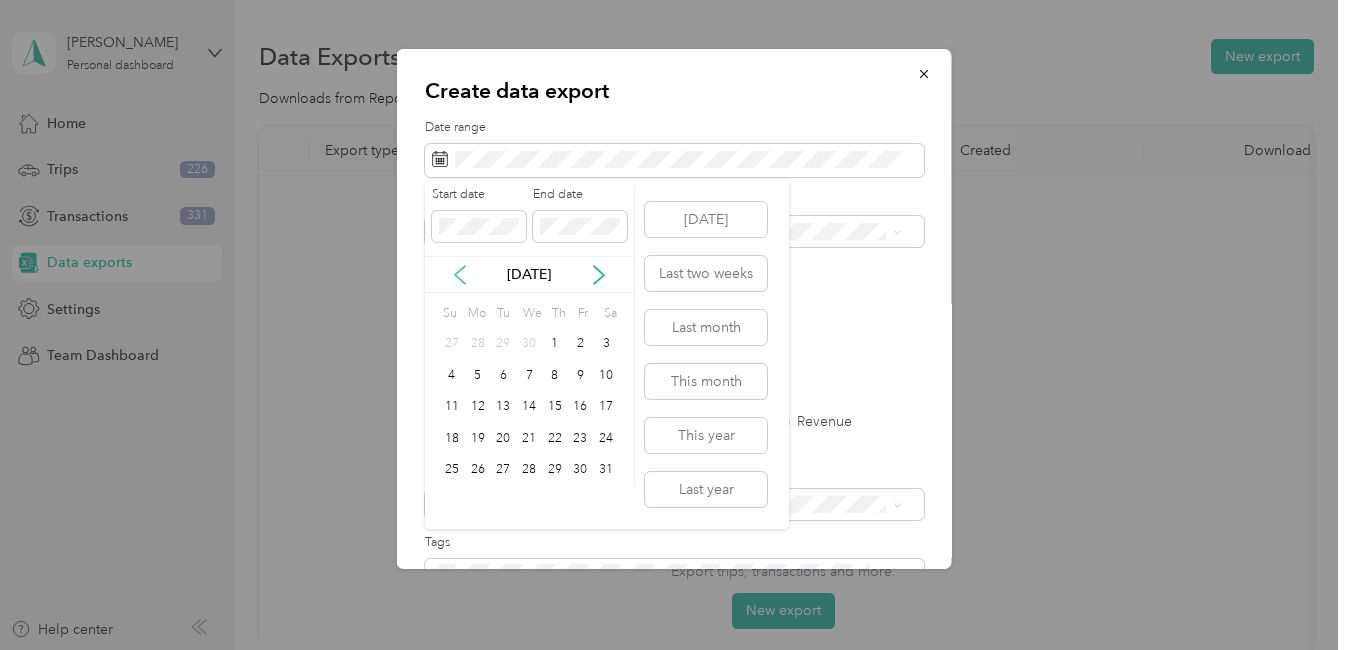click 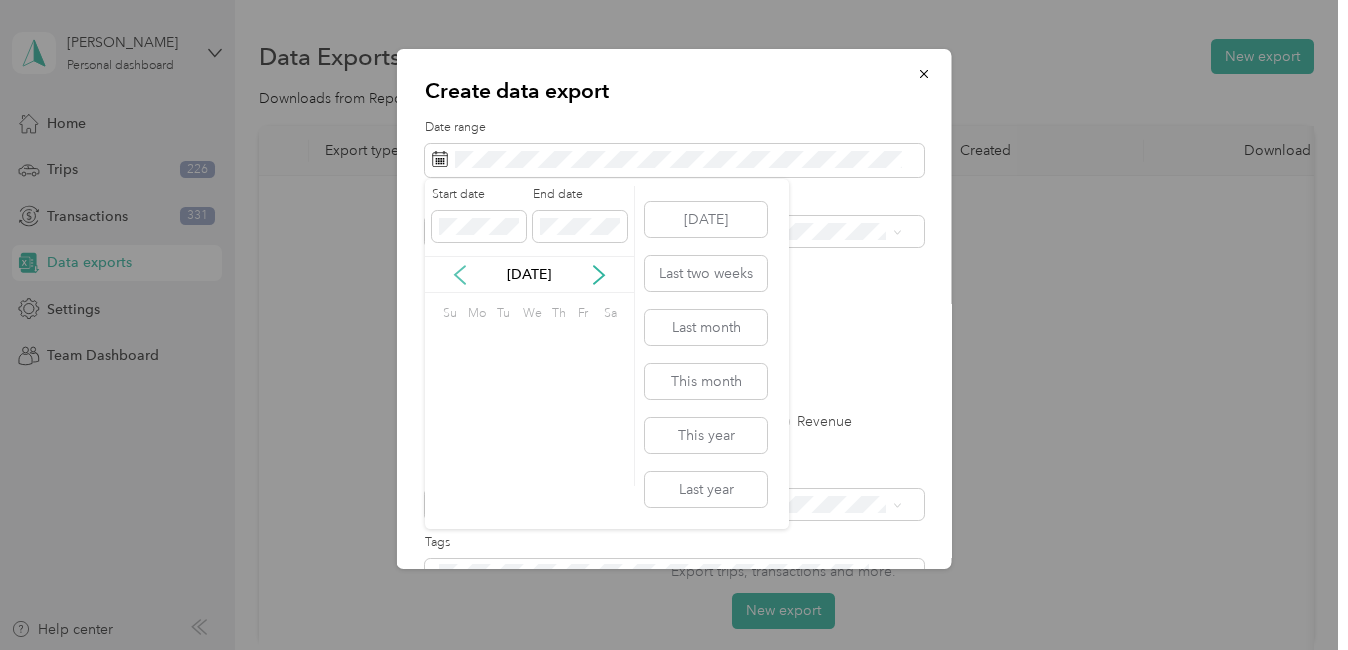 click 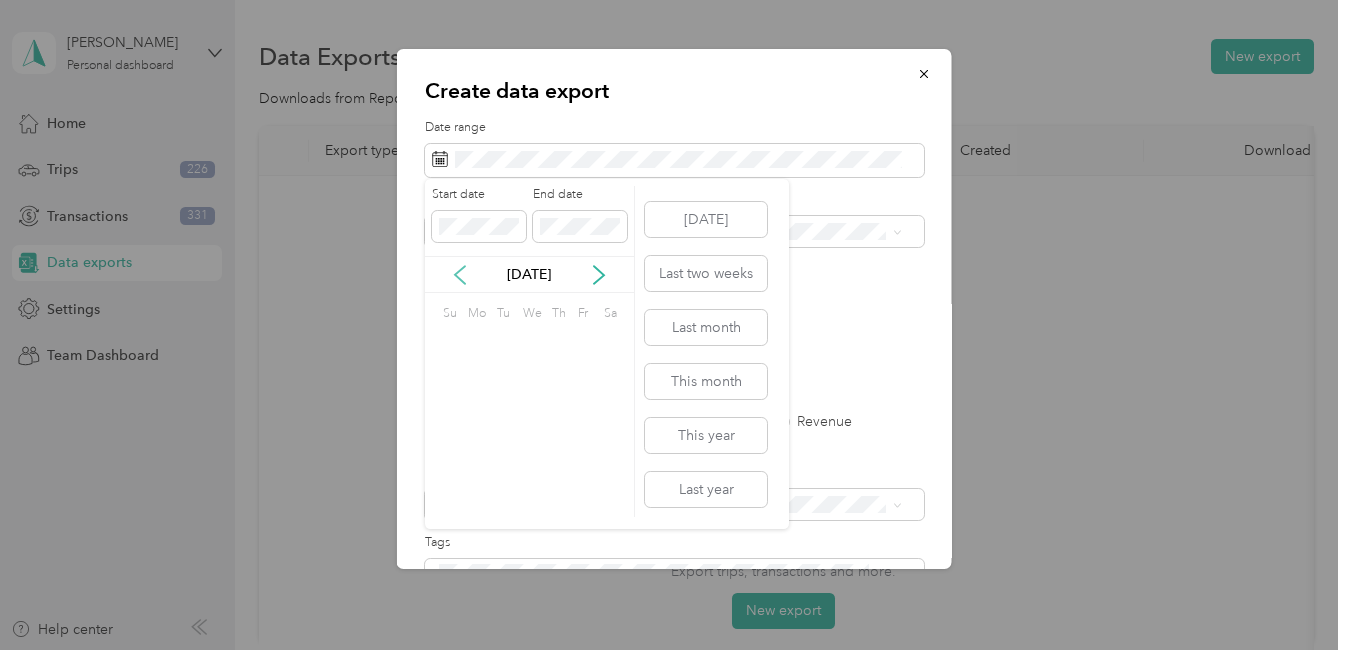 click 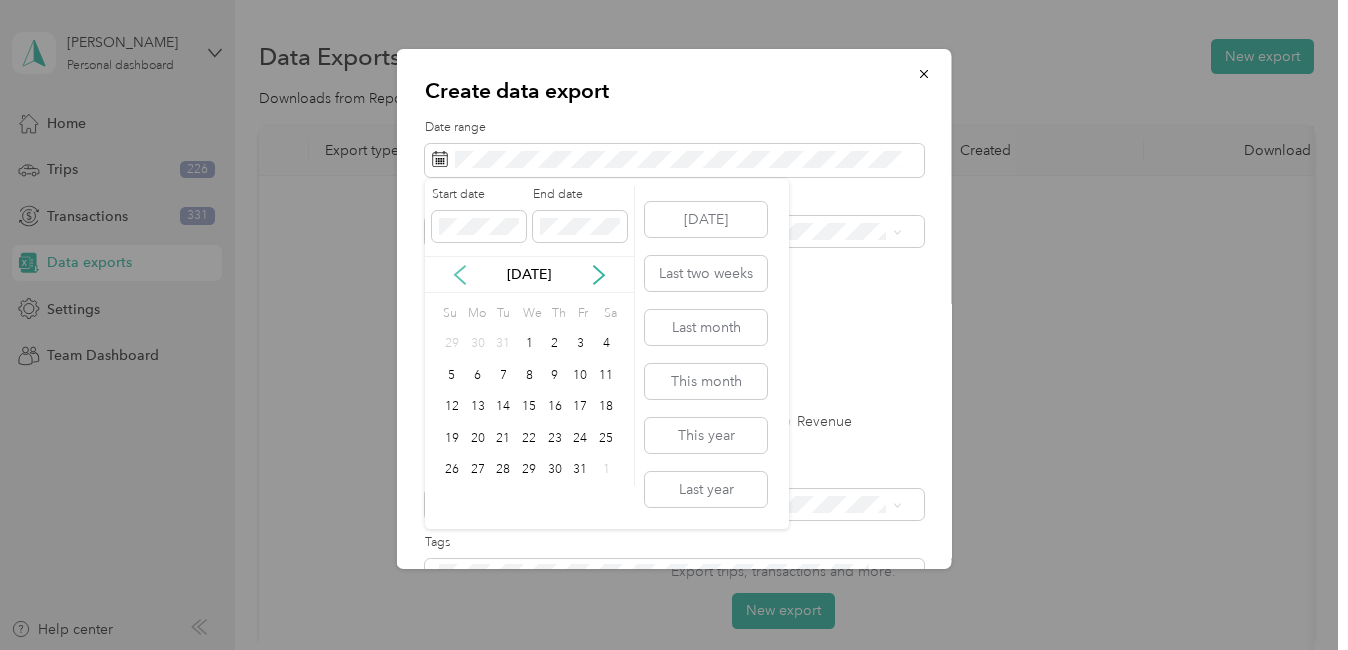click 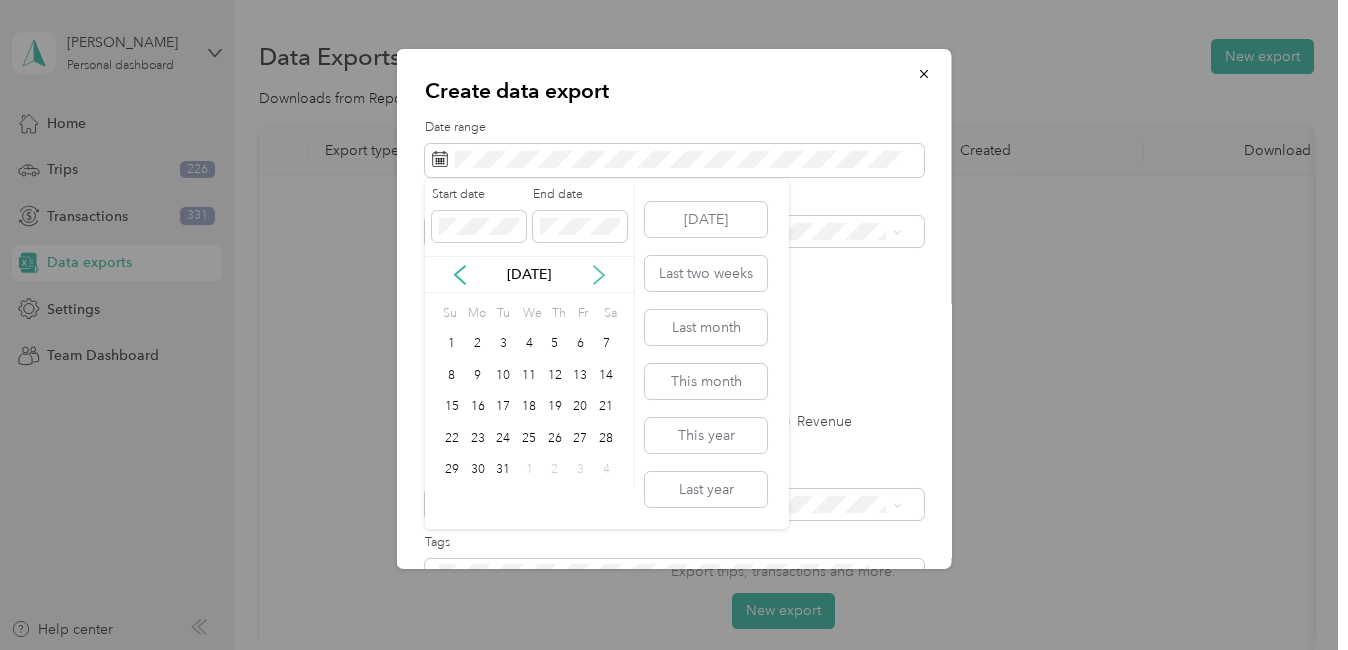 click 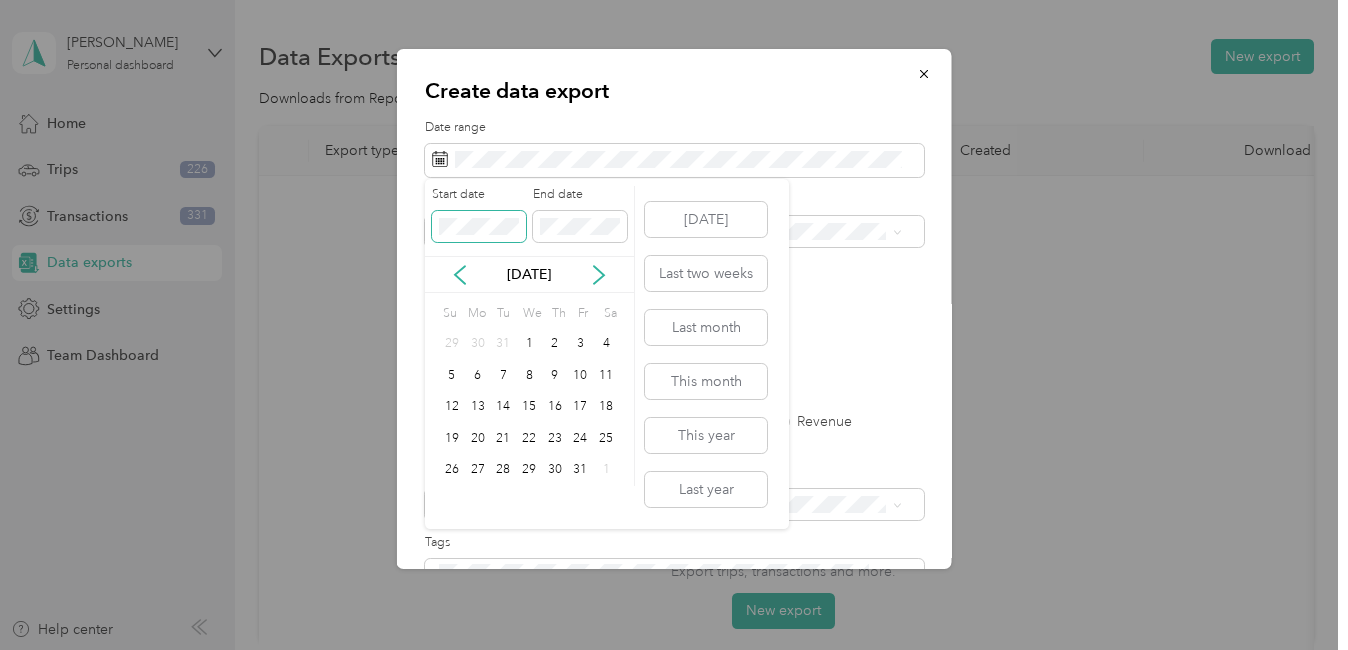 click at bounding box center [479, 227] 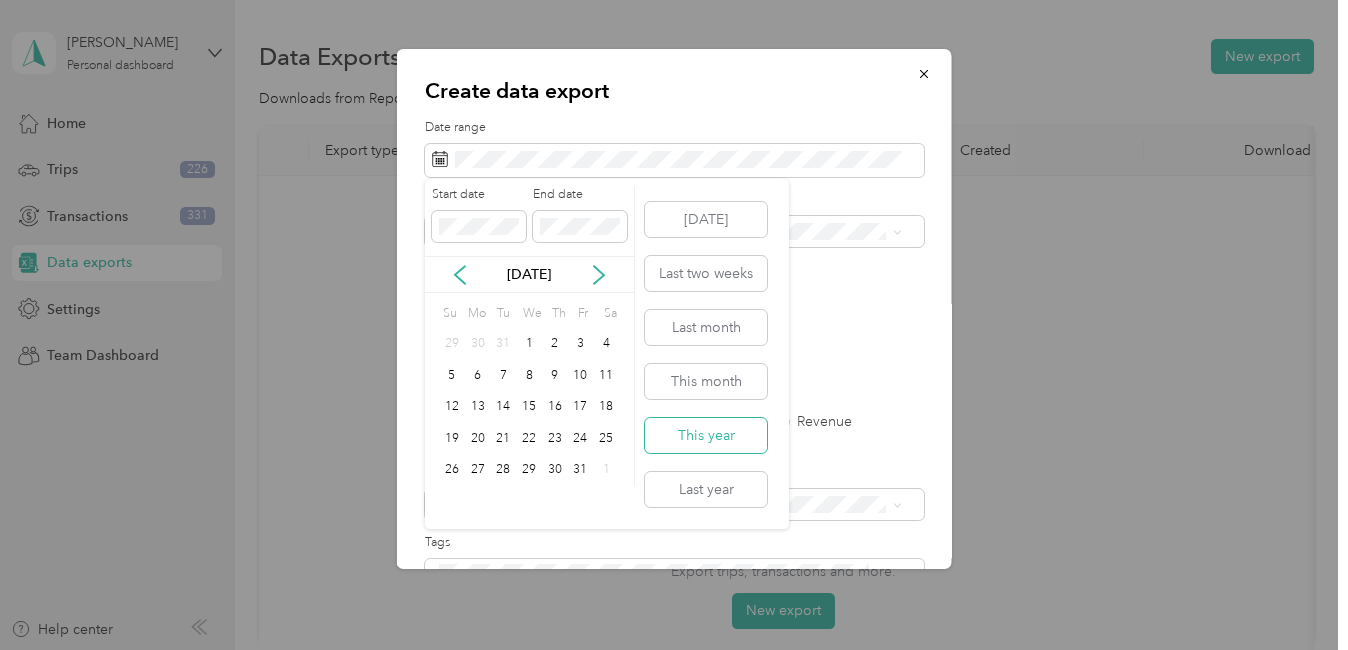 click on "This year" at bounding box center [706, 435] 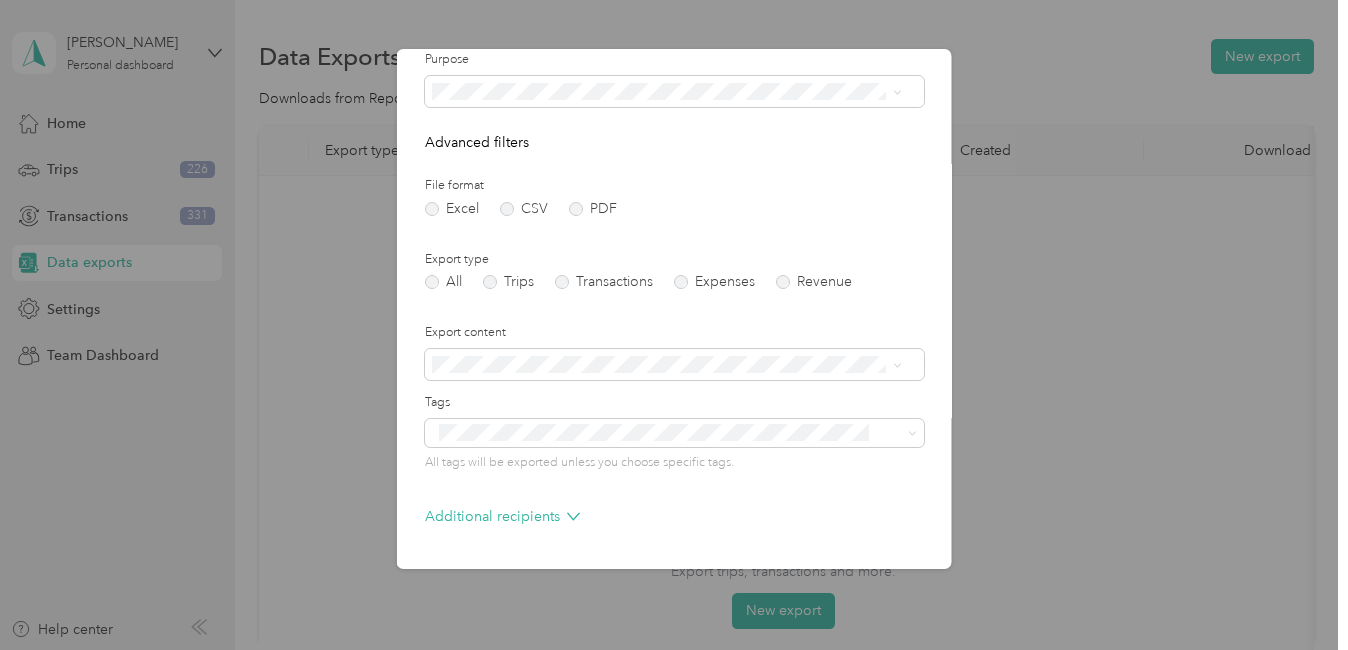 scroll, scrollTop: 207, scrollLeft: 0, axis: vertical 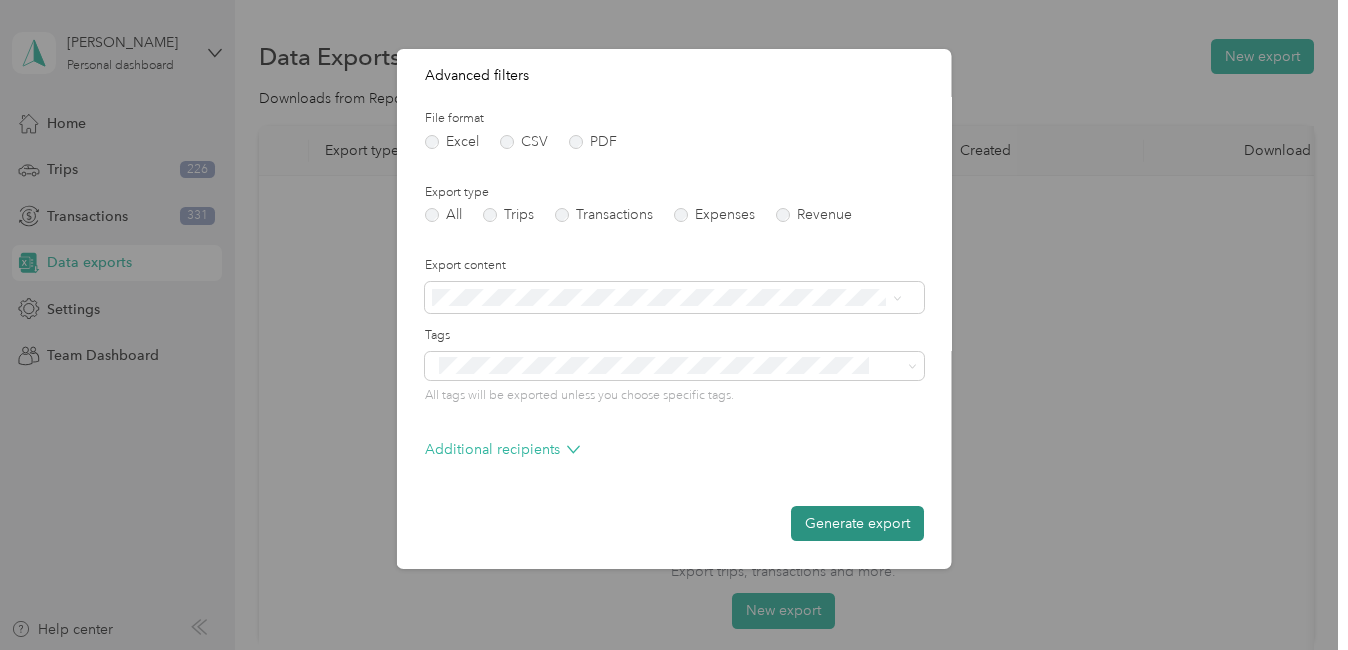 click on "Generate export" at bounding box center [857, 523] 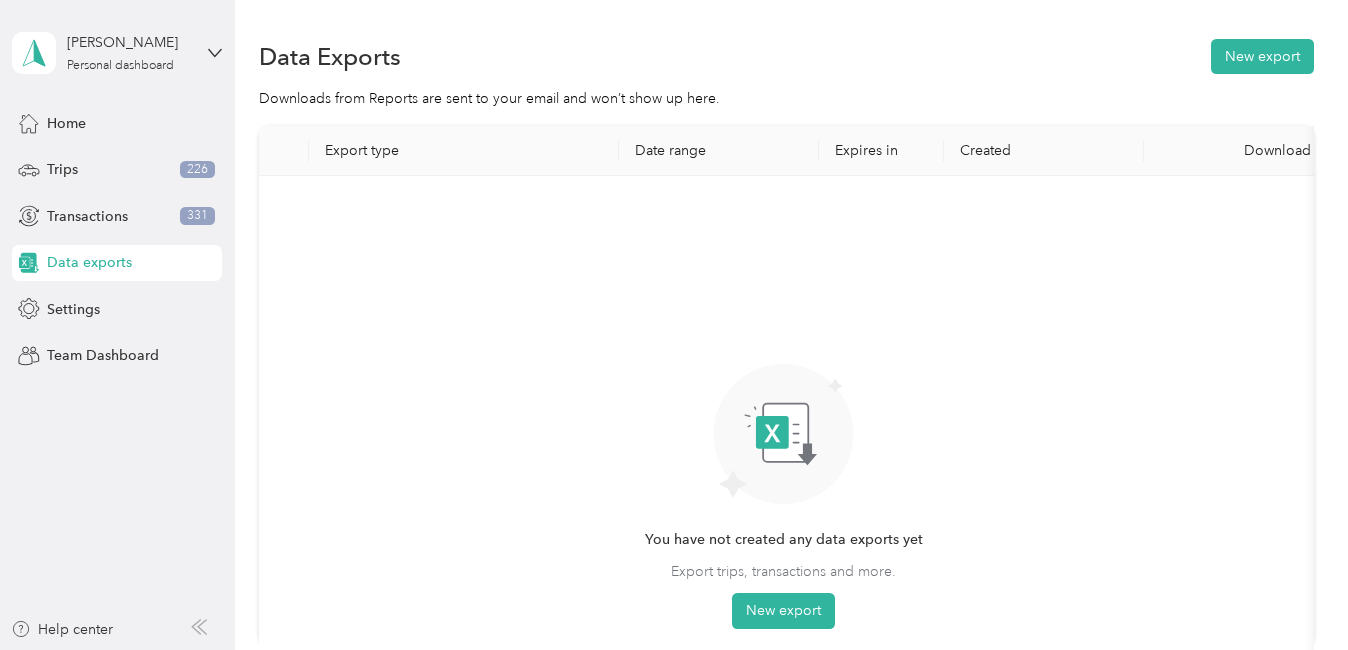 click on "Data exports" at bounding box center [89, 262] 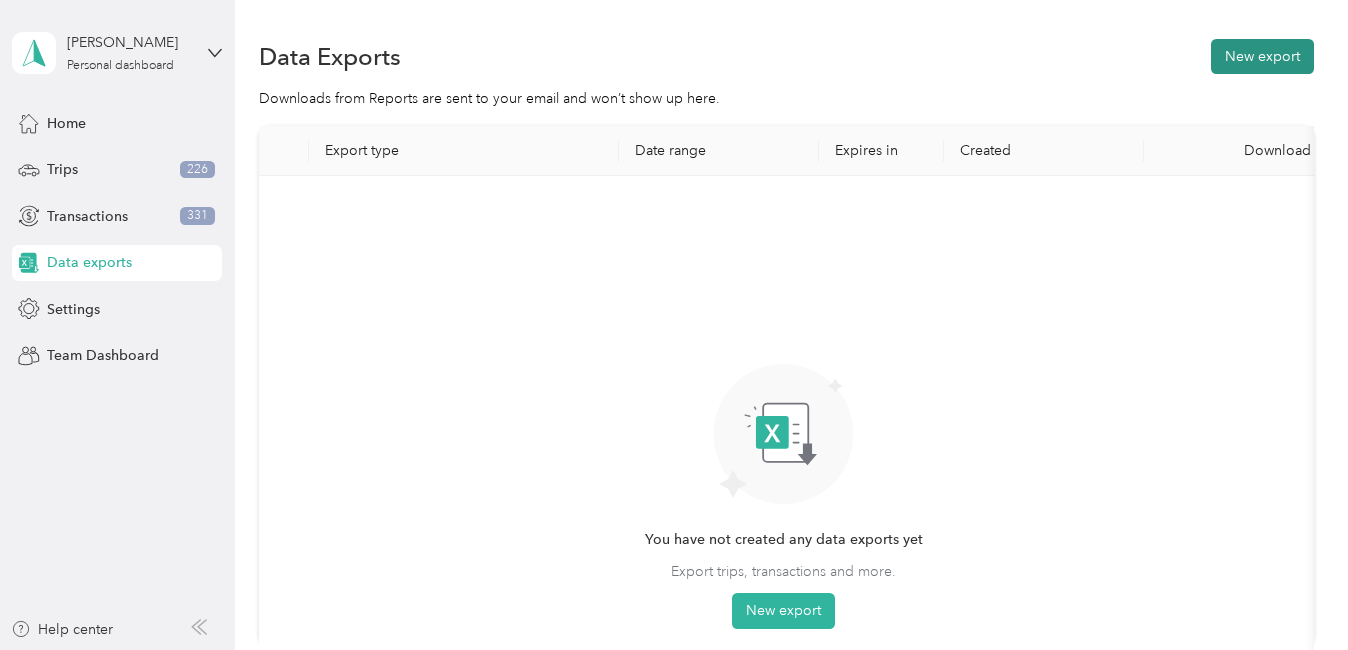 click on "New export" at bounding box center [1262, 56] 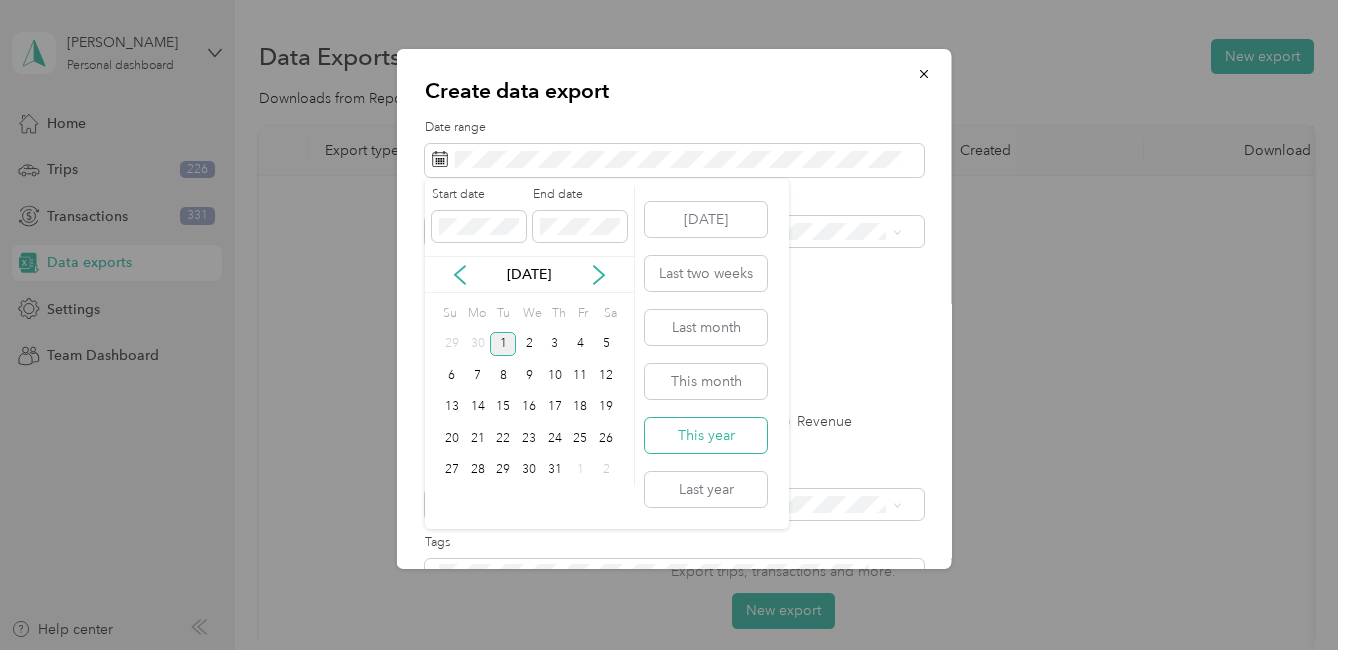 click on "This year" at bounding box center [706, 435] 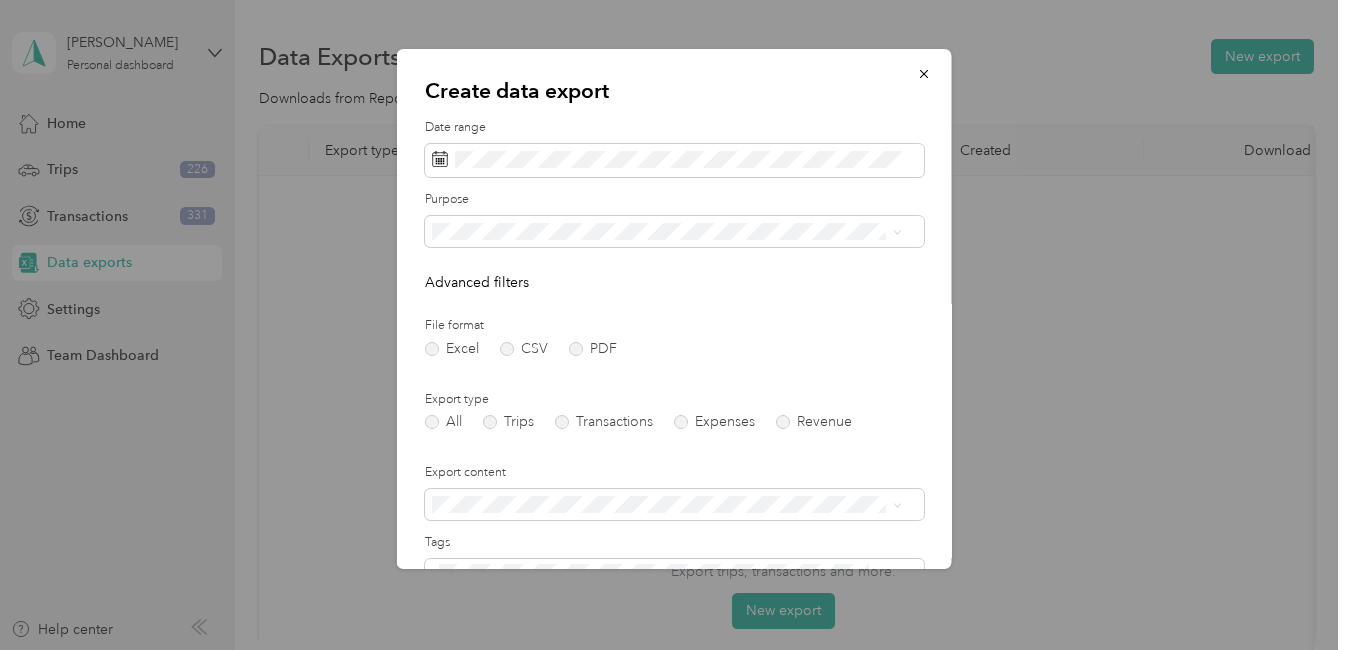 scroll, scrollTop: 200, scrollLeft: 0, axis: vertical 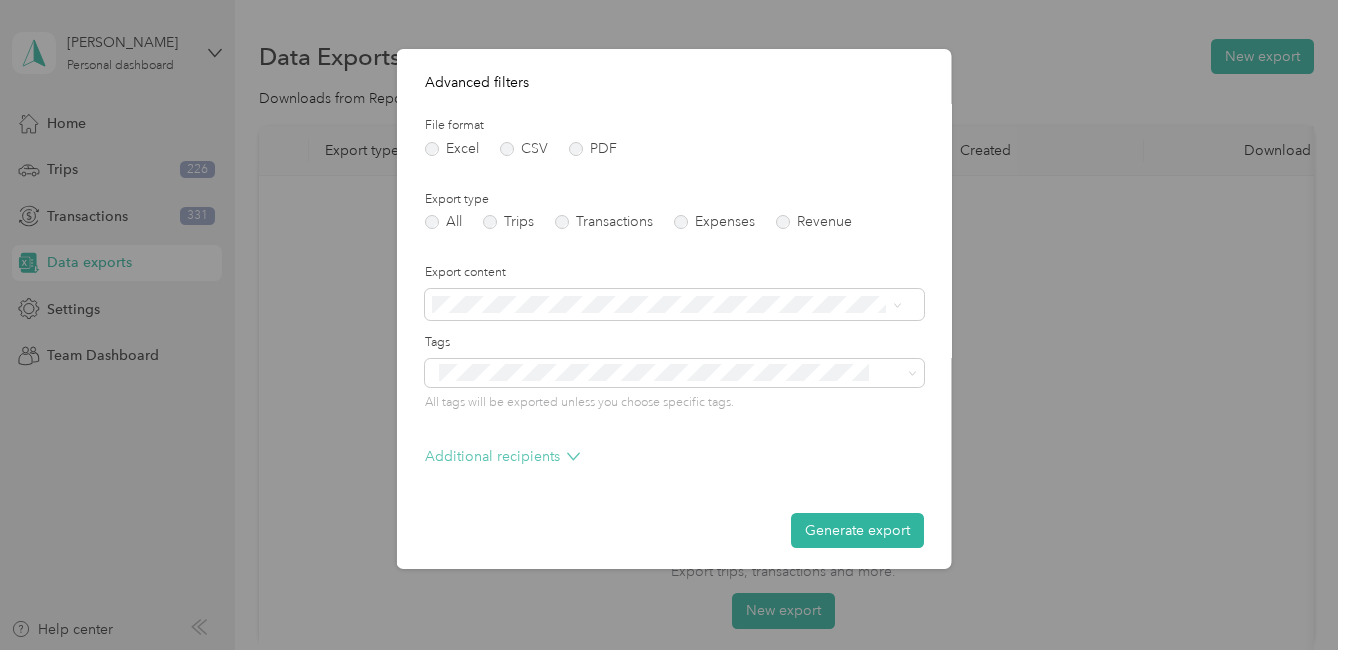 click on "Additional recipients" at bounding box center (502, 456) 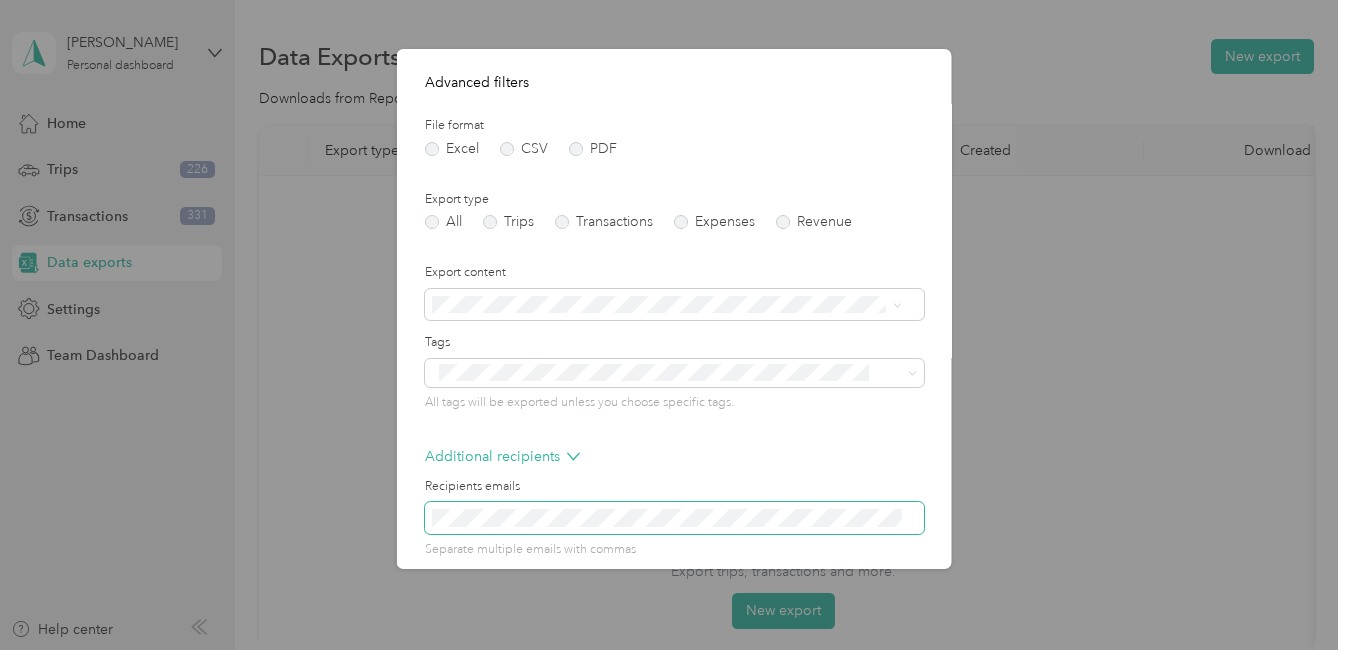scroll, scrollTop: 287, scrollLeft: 0, axis: vertical 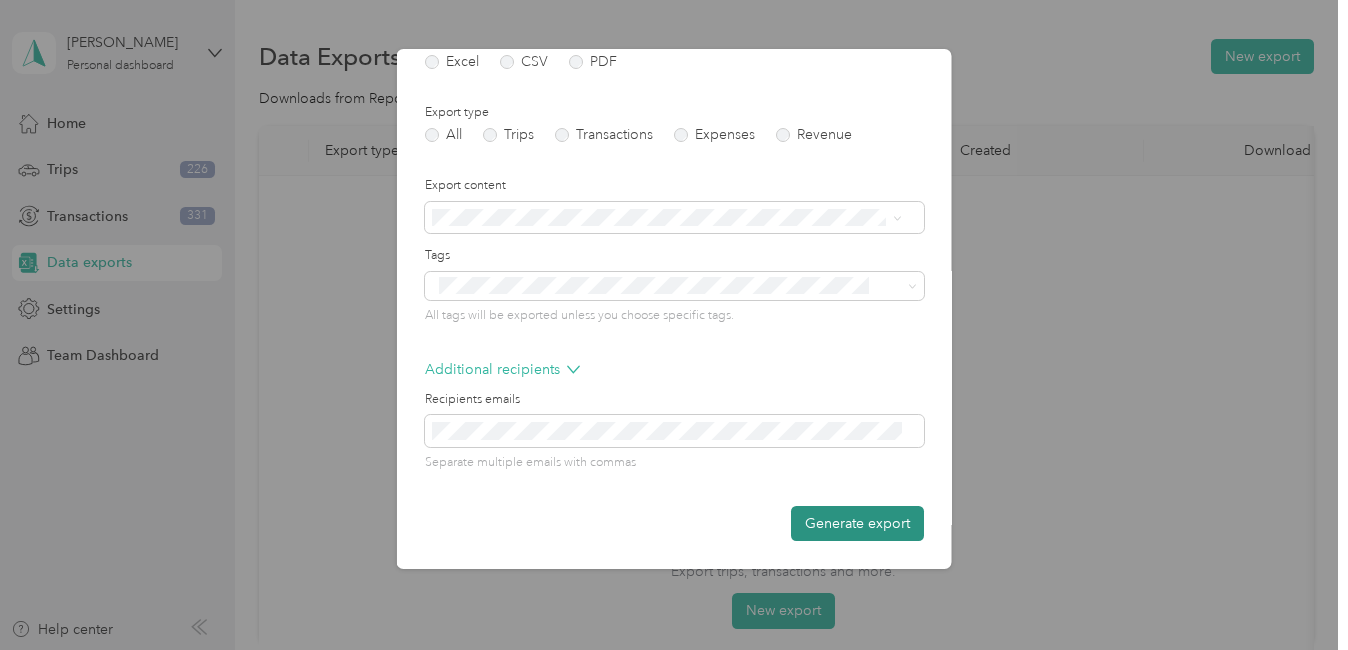 click on "Generate export" at bounding box center [857, 523] 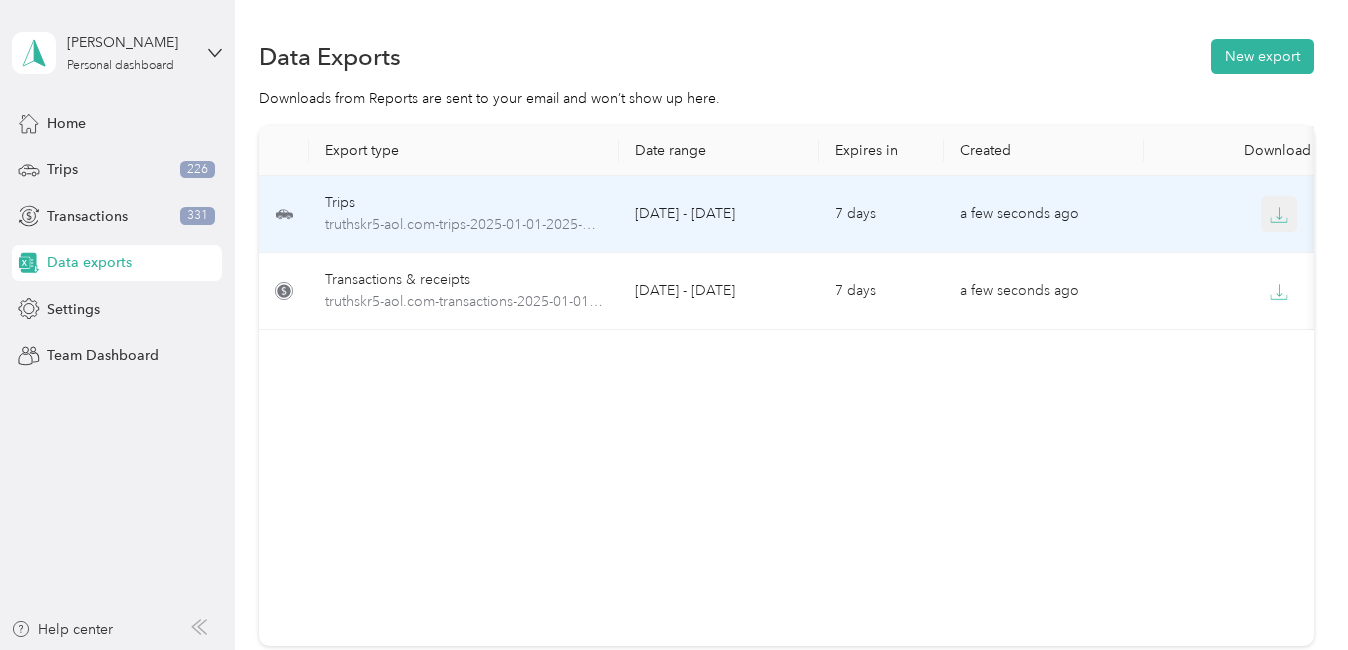 click at bounding box center [1279, 214] 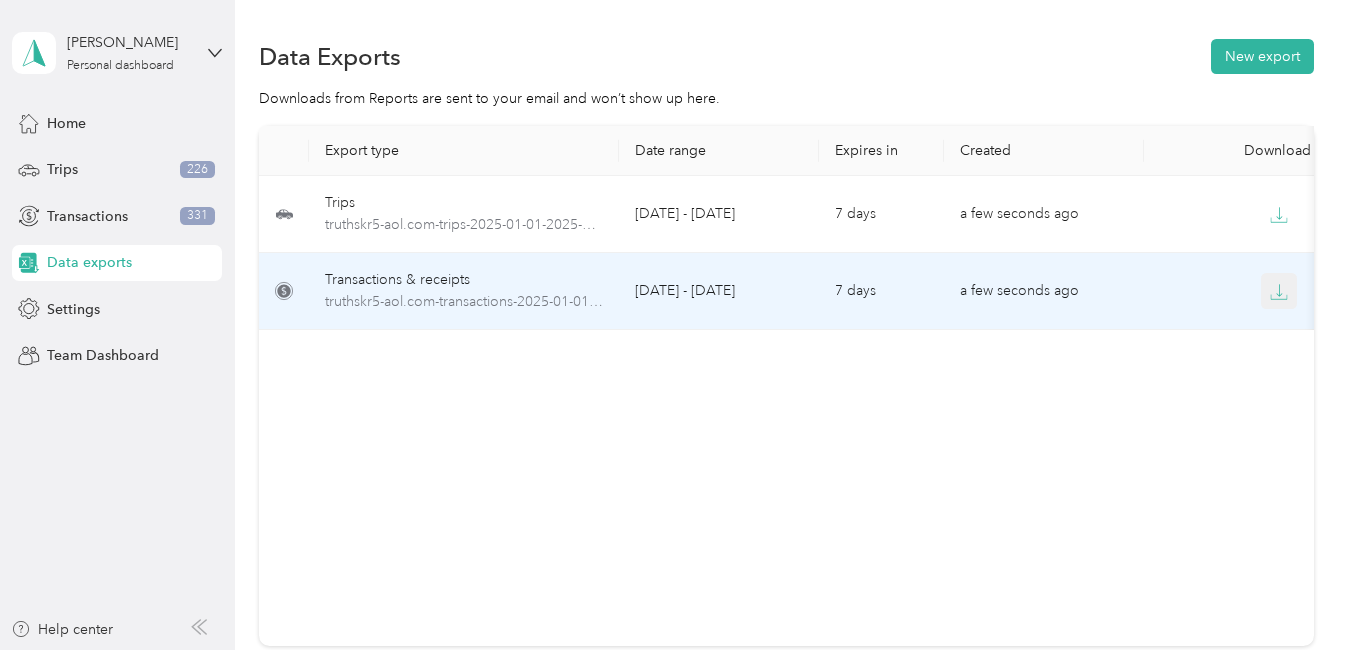 click 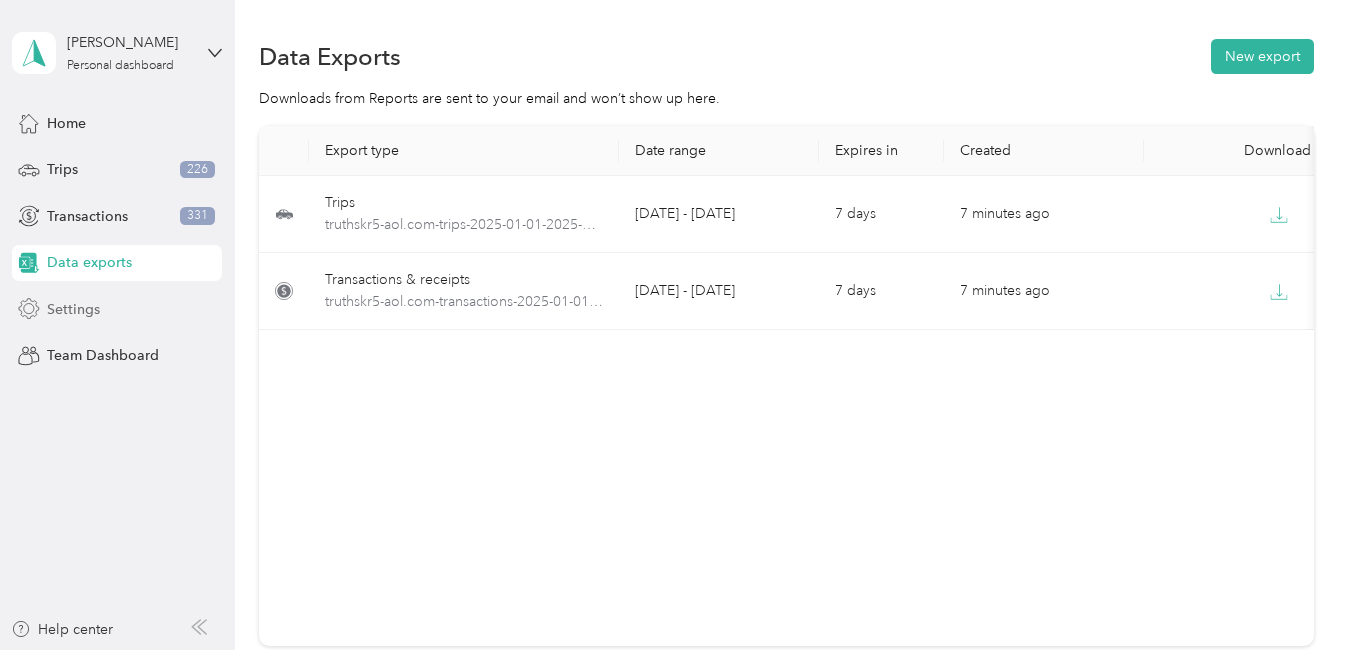 click on "Settings" at bounding box center [117, 309] 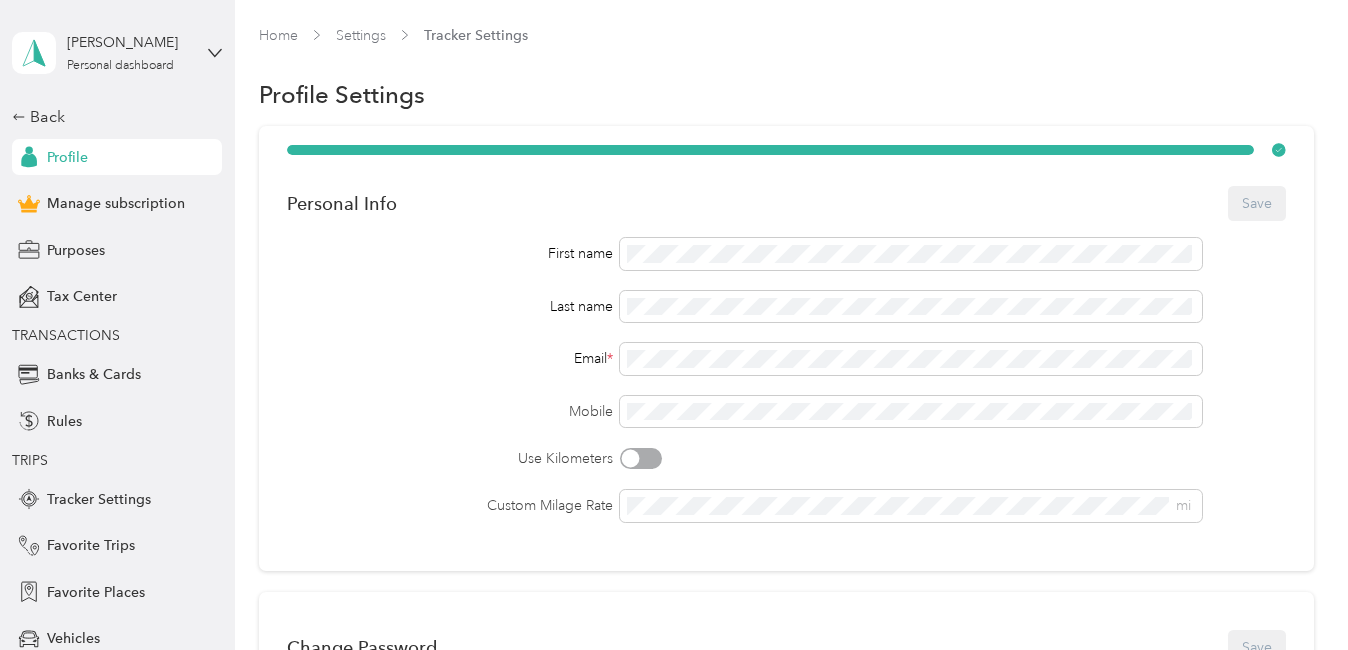scroll, scrollTop: 200, scrollLeft: 0, axis: vertical 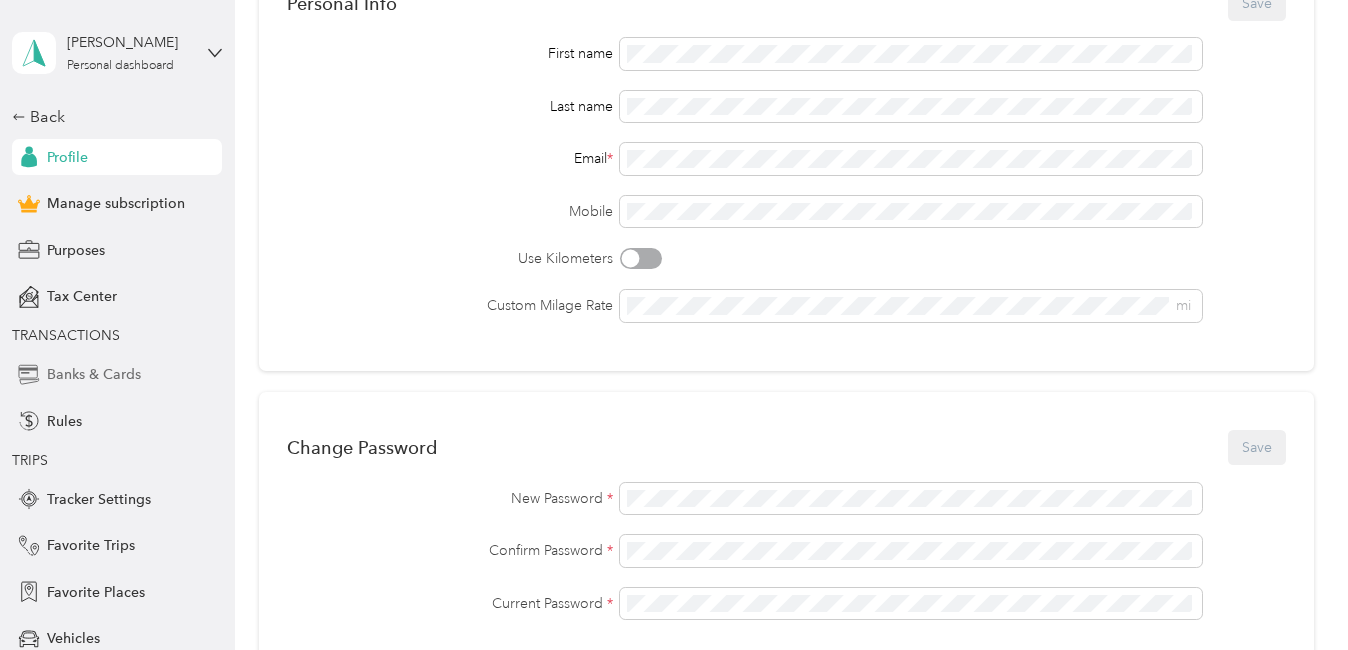 click on "Banks & Cards" at bounding box center [94, 374] 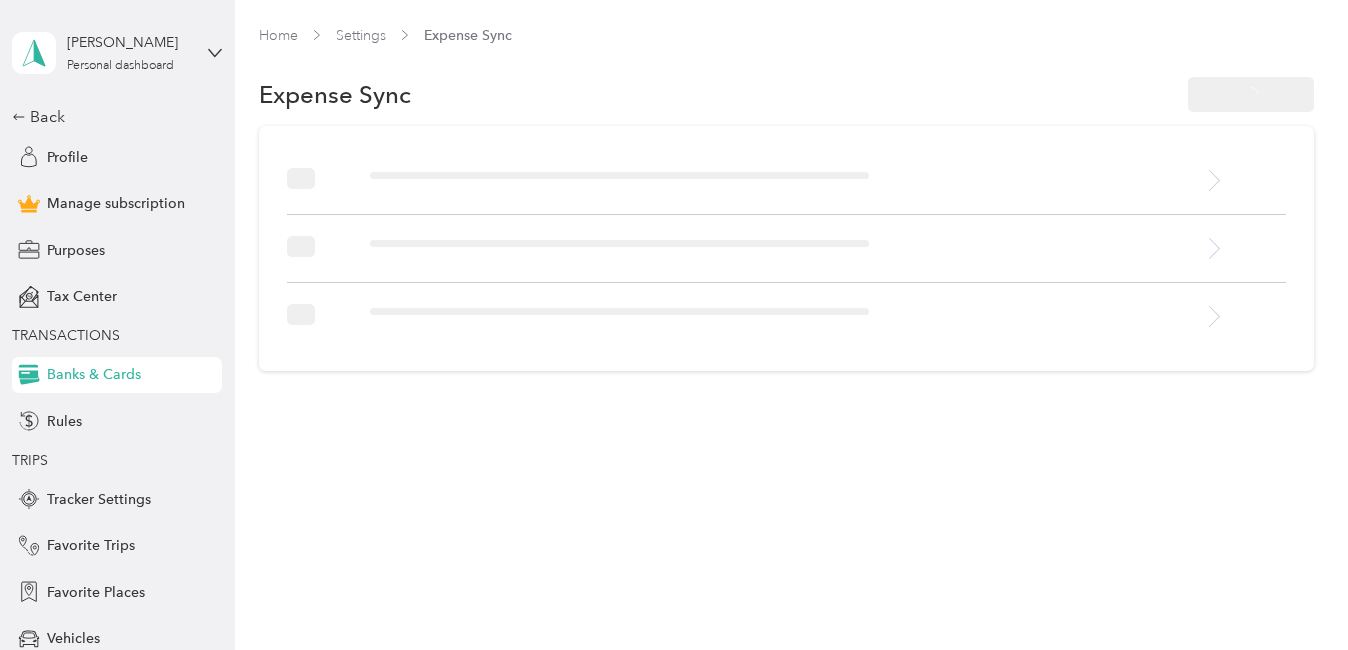 scroll, scrollTop: 0, scrollLeft: 0, axis: both 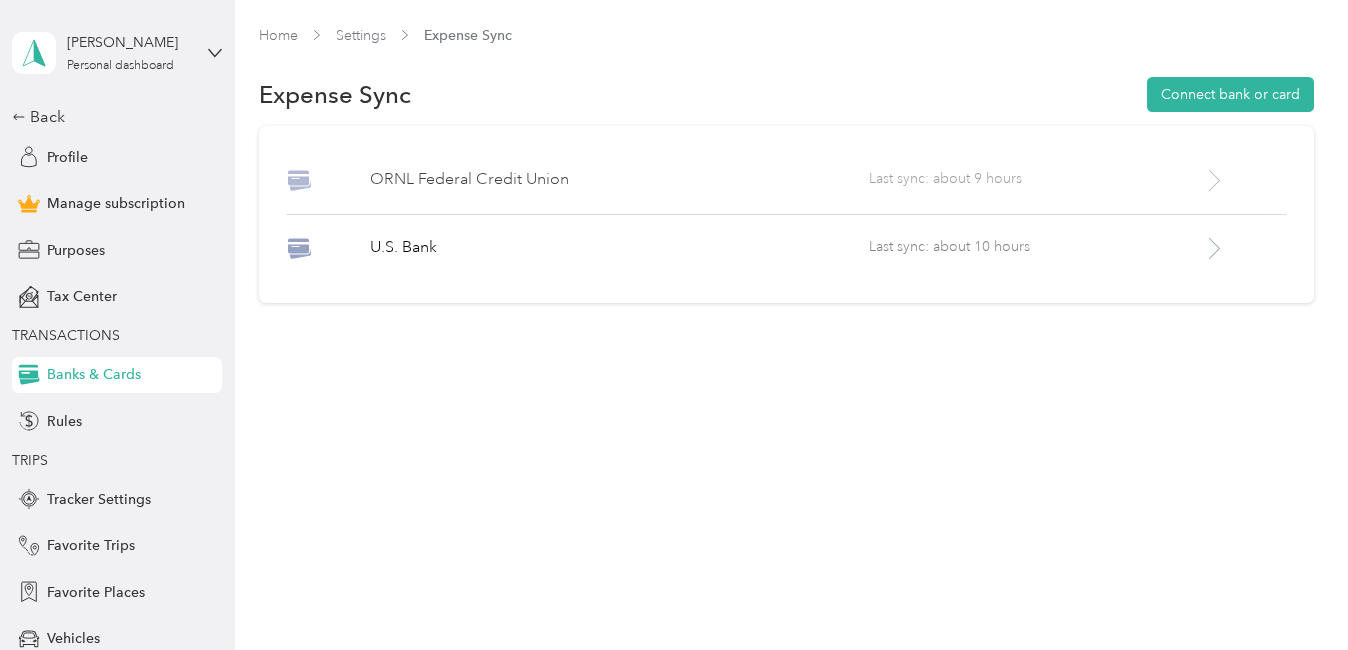 click 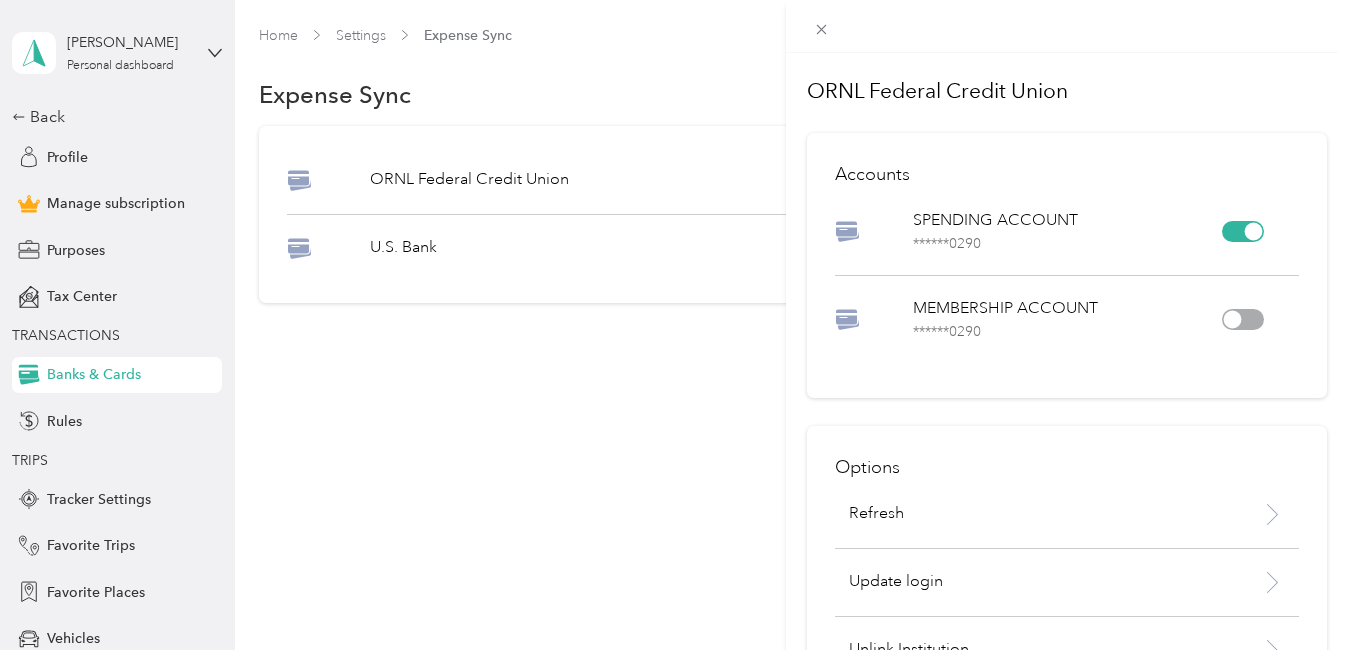 click at bounding box center (1243, 231) 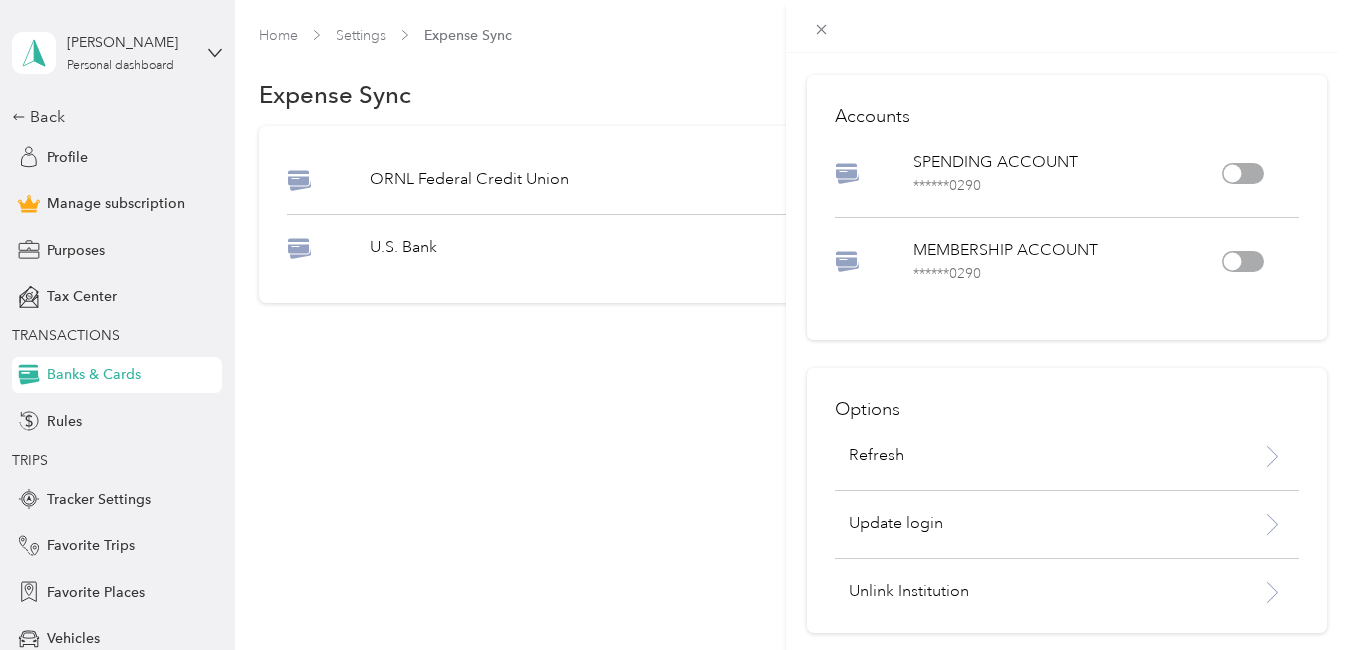 scroll, scrollTop: 73, scrollLeft: 0, axis: vertical 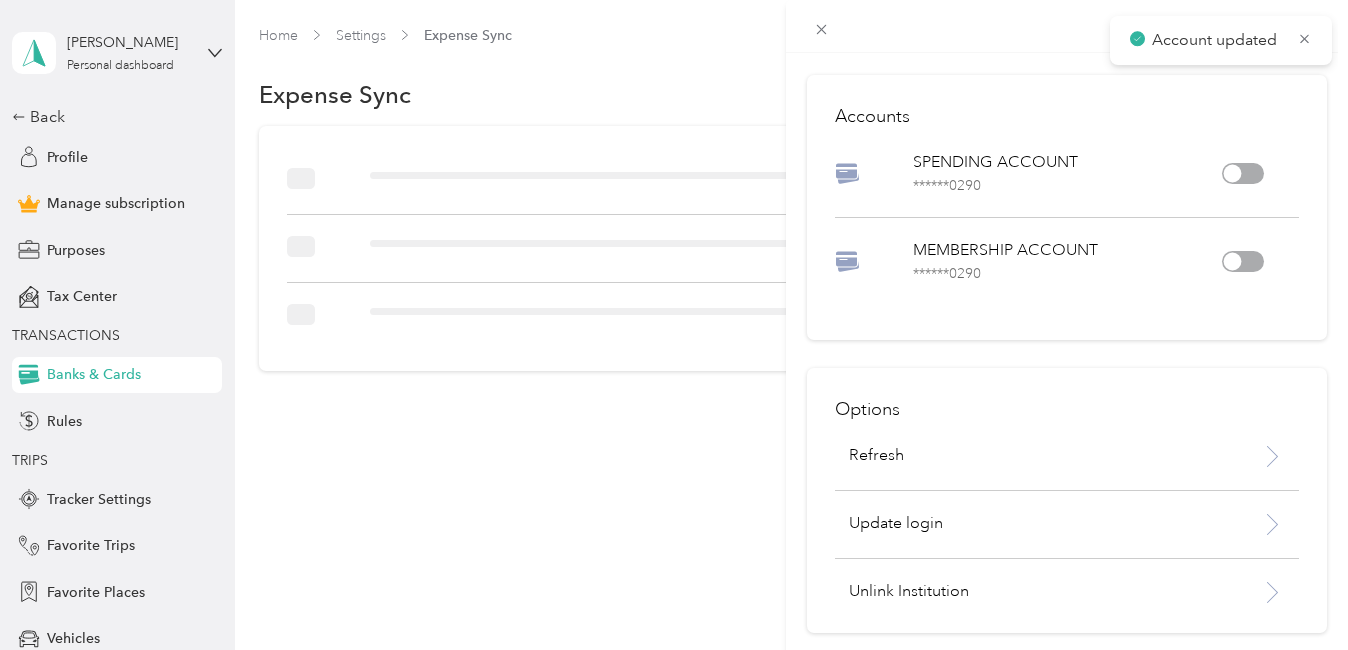click on "ORNL Federal Credit Union Accounts SPENDING ACCOUNT ******  0290 MEMBERSHIP ACCOUNT ******  0290 Options Refresh Update login Unlink Institution" at bounding box center [674, 325] 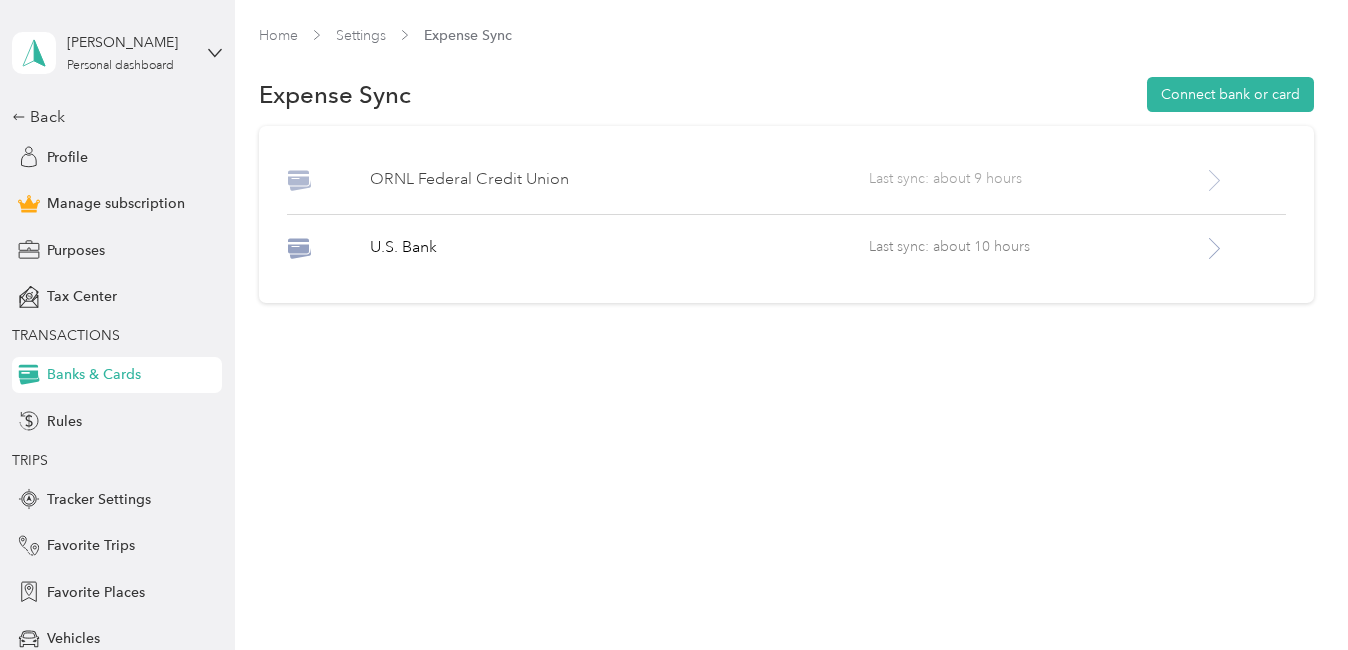 click 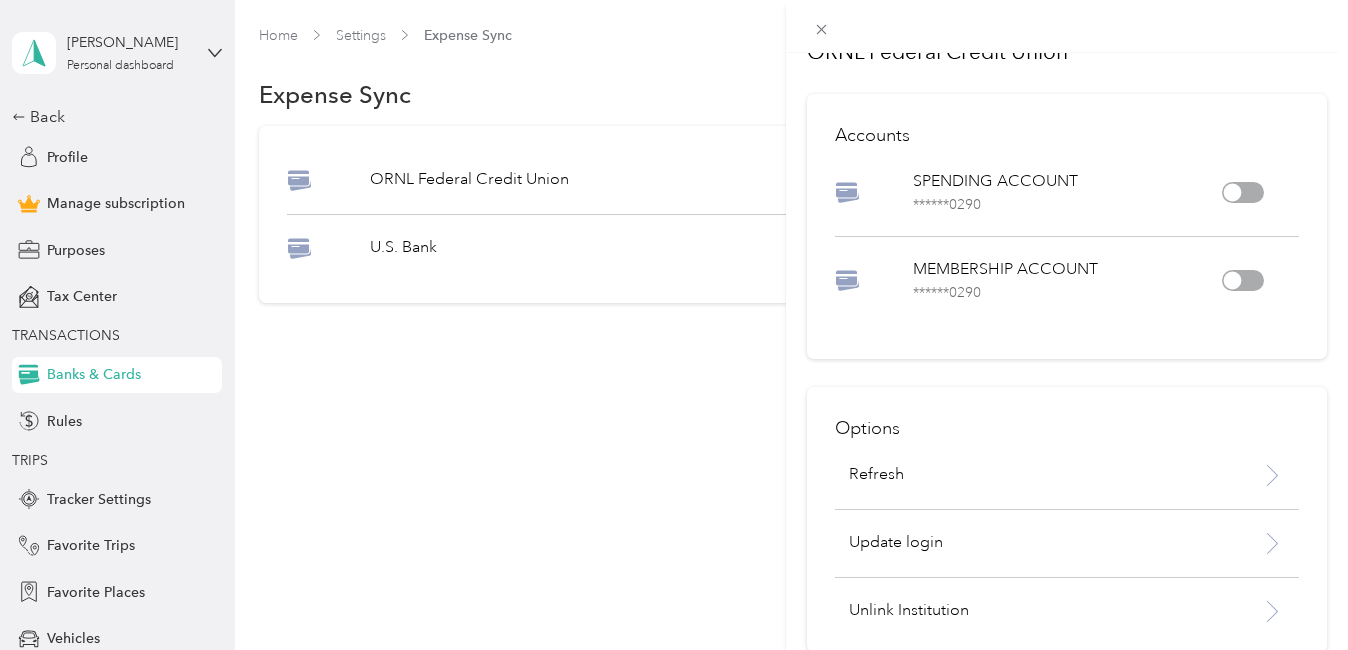 scroll, scrollTop: 73, scrollLeft: 0, axis: vertical 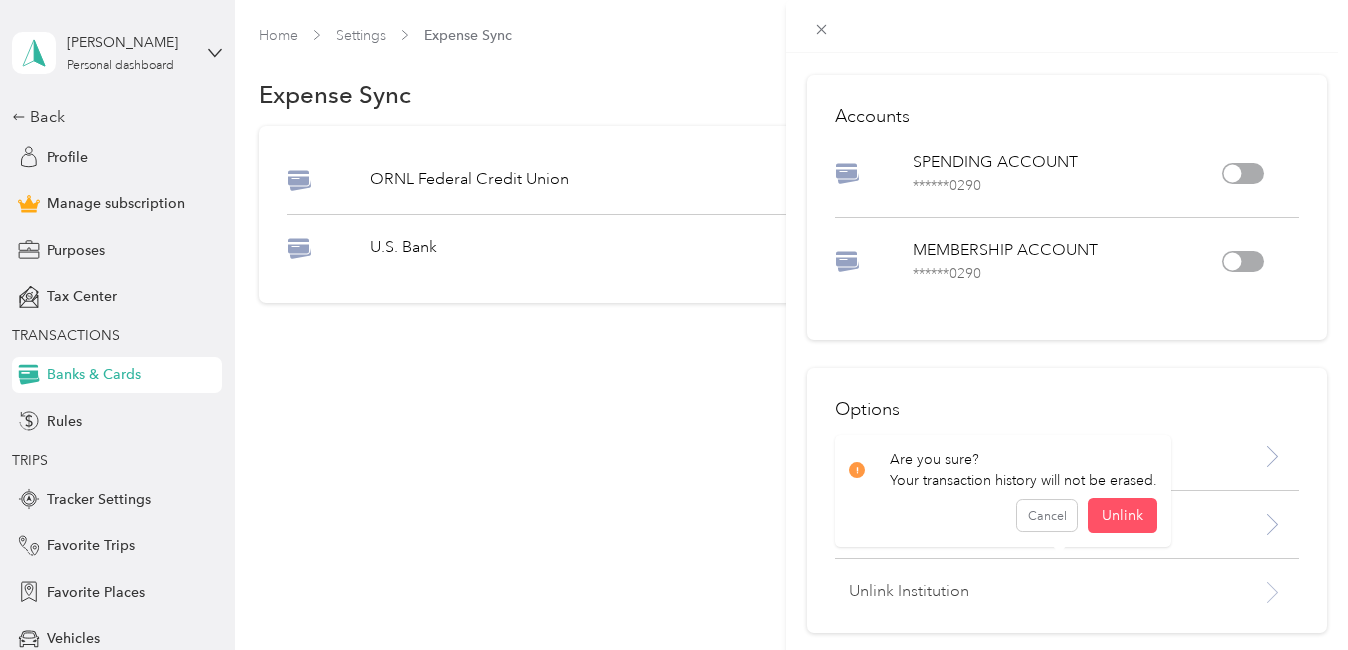 click on "Unlink Institution" at bounding box center [1035, 592] 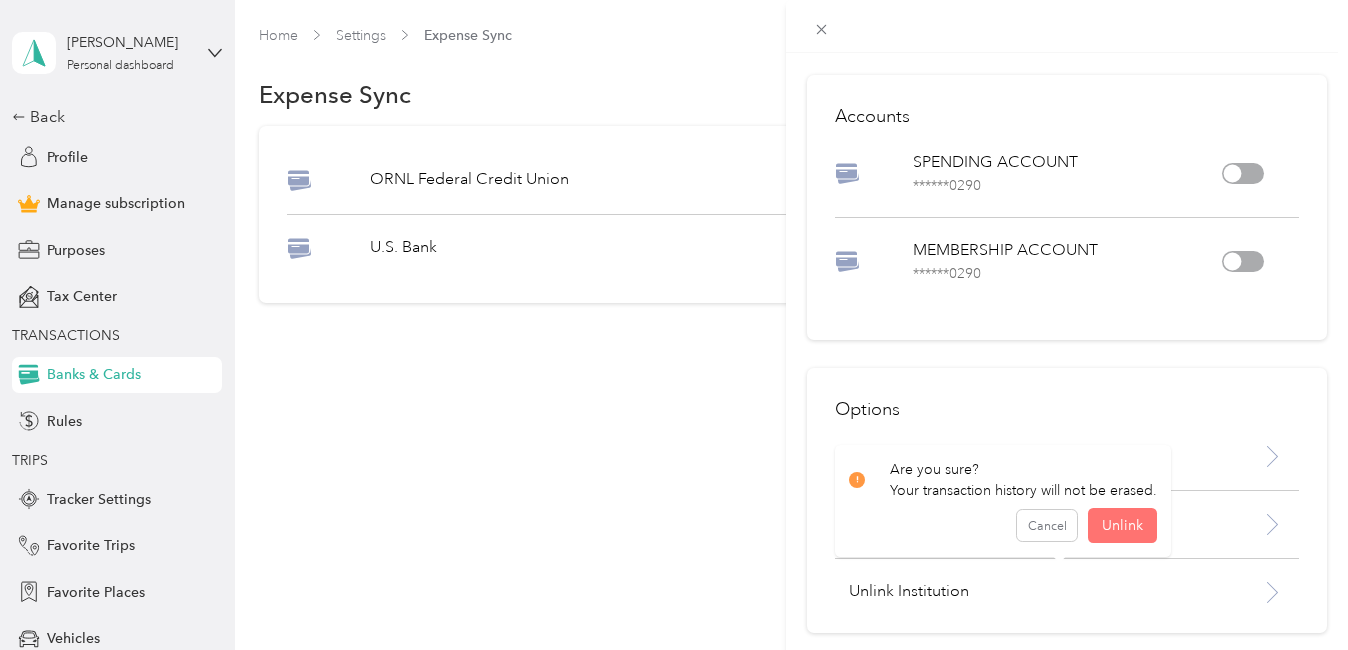 click on "Unlink" at bounding box center [1122, 525] 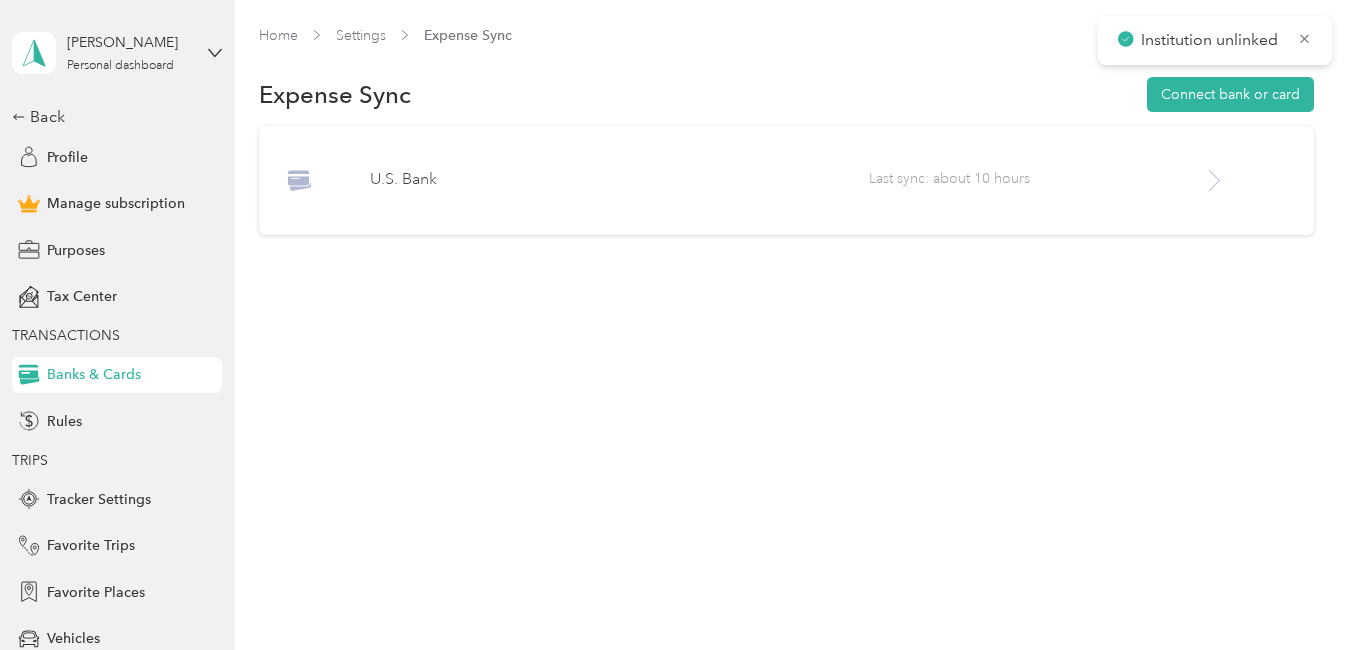 click on "U.S. Bank" at bounding box center [619, 180] 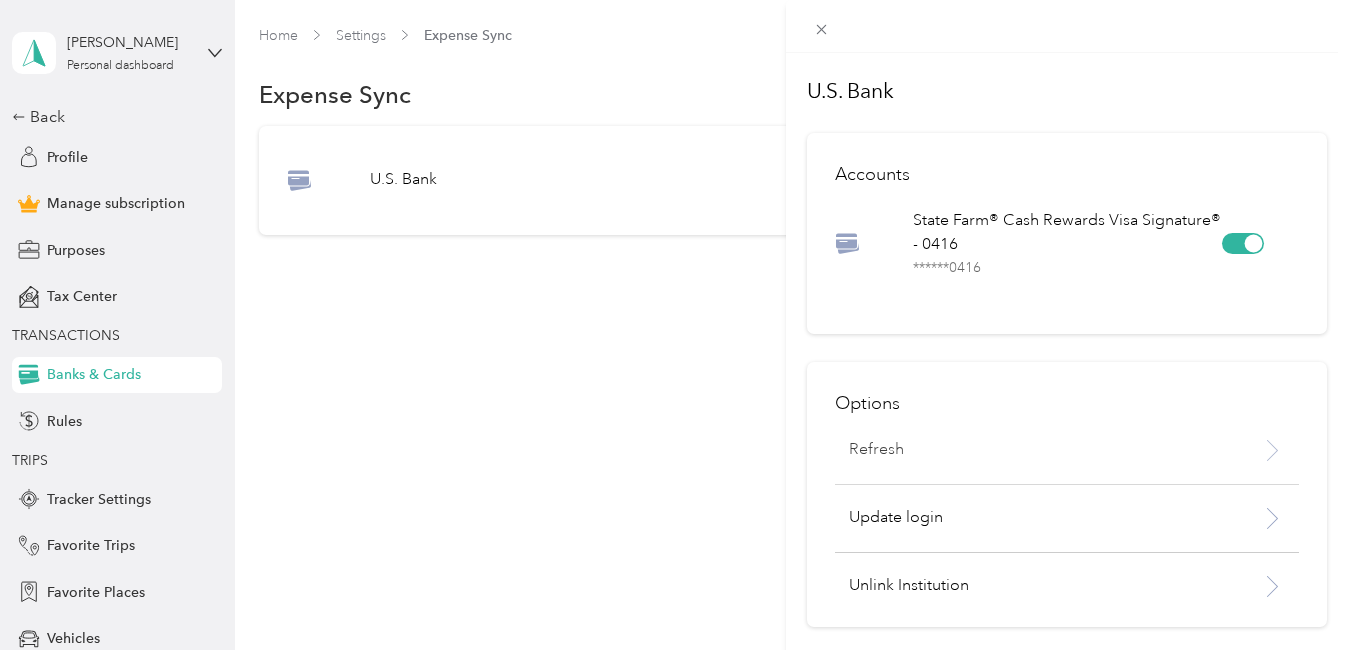 scroll, scrollTop: 0, scrollLeft: 0, axis: both 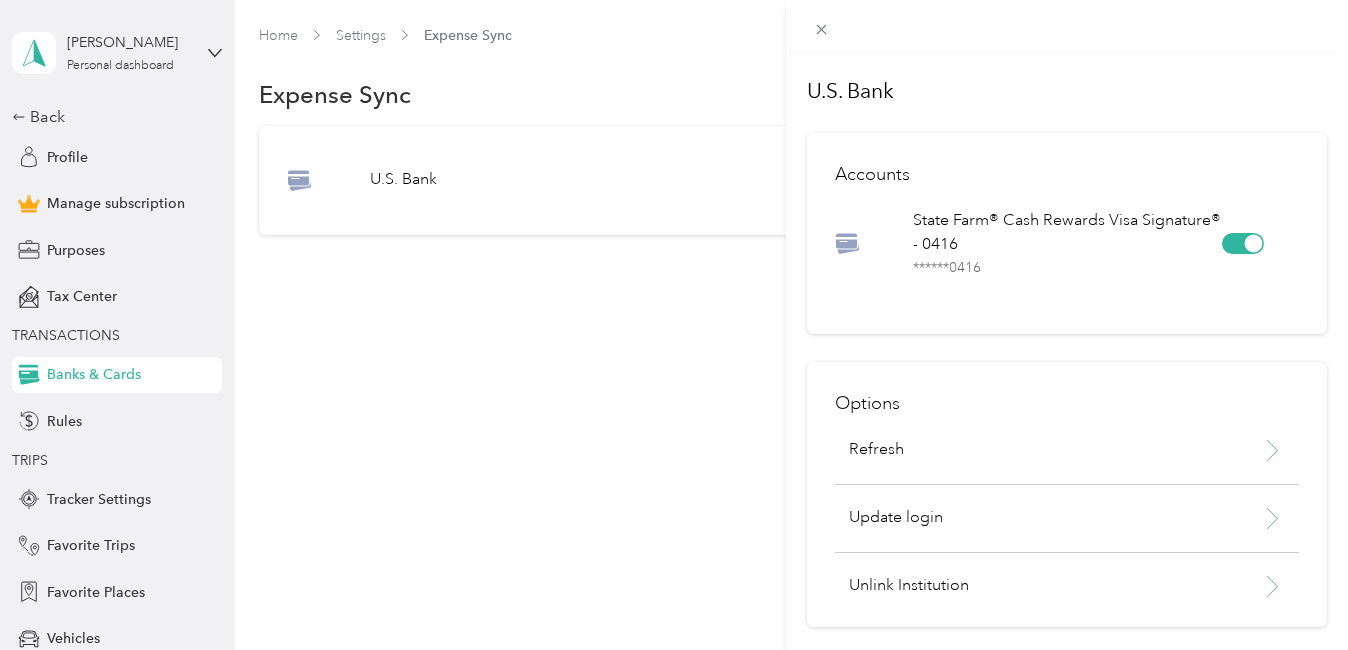 click at bounding box center [1243, 243] 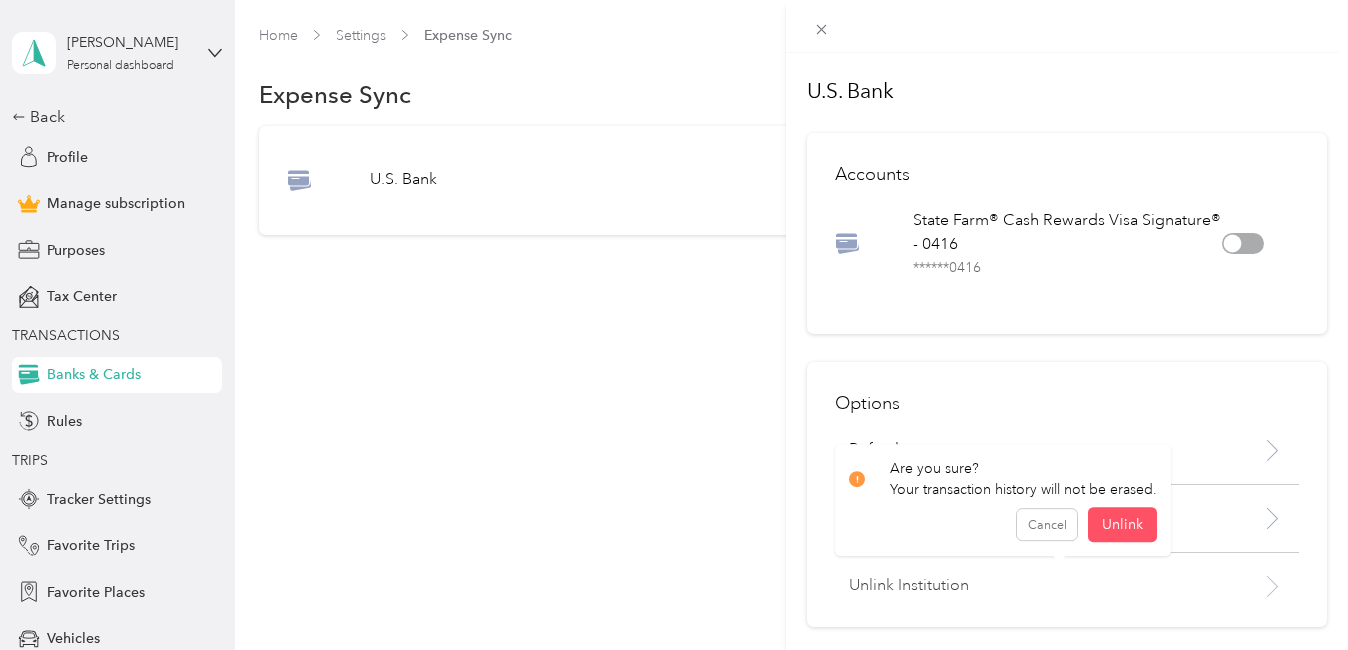 click on "Unlink Institution" at bounding box center [1035, 586] 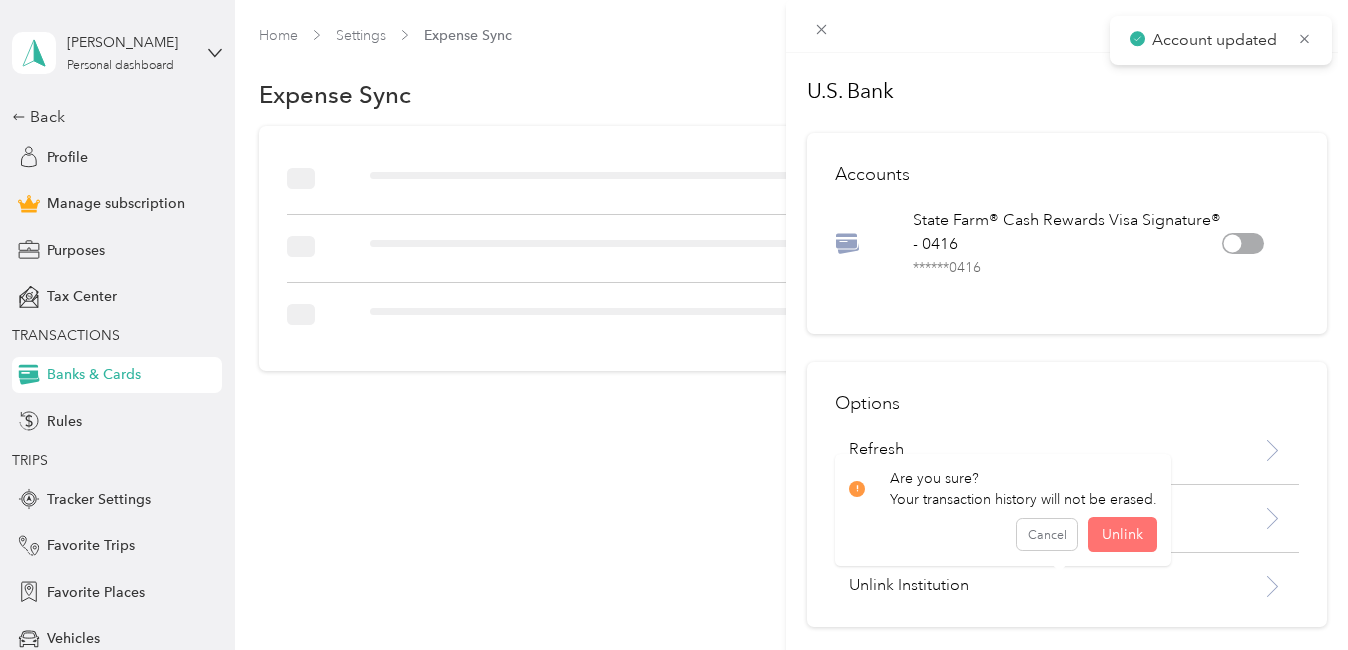 click on "Unlink" at bounding box center (1122, 534) 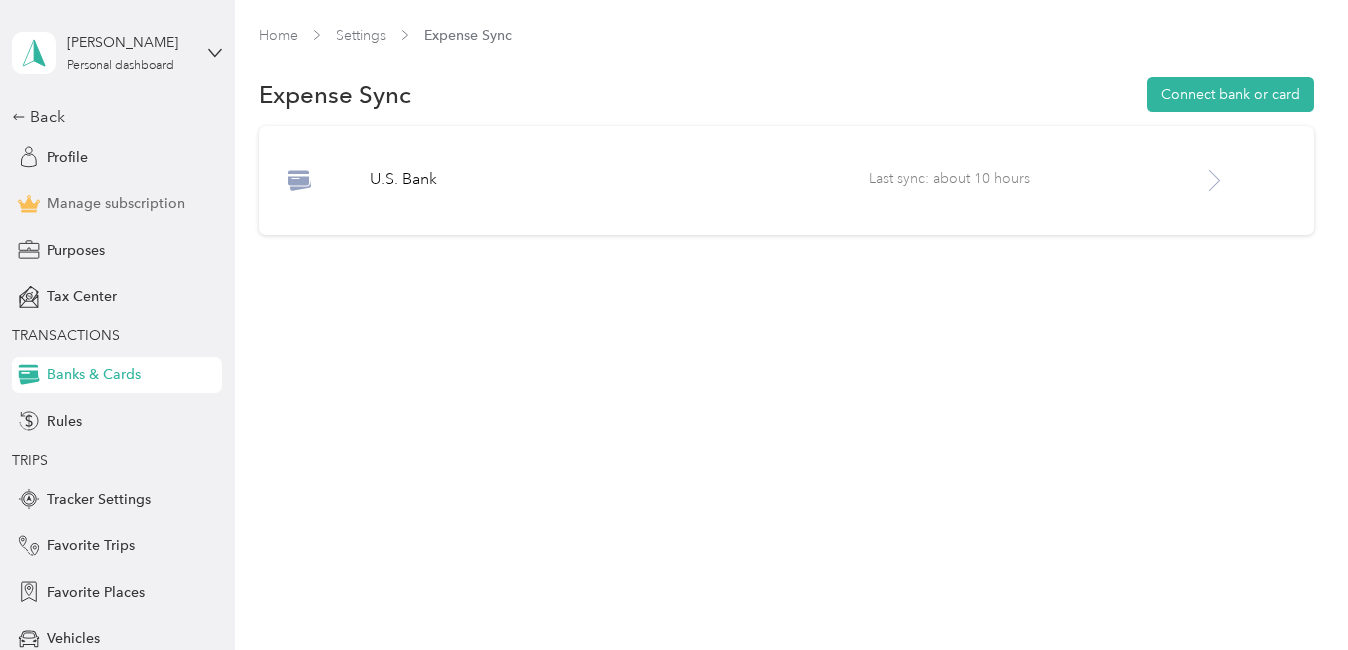 click on "Manage subscription" at bounding box center (116, 203) 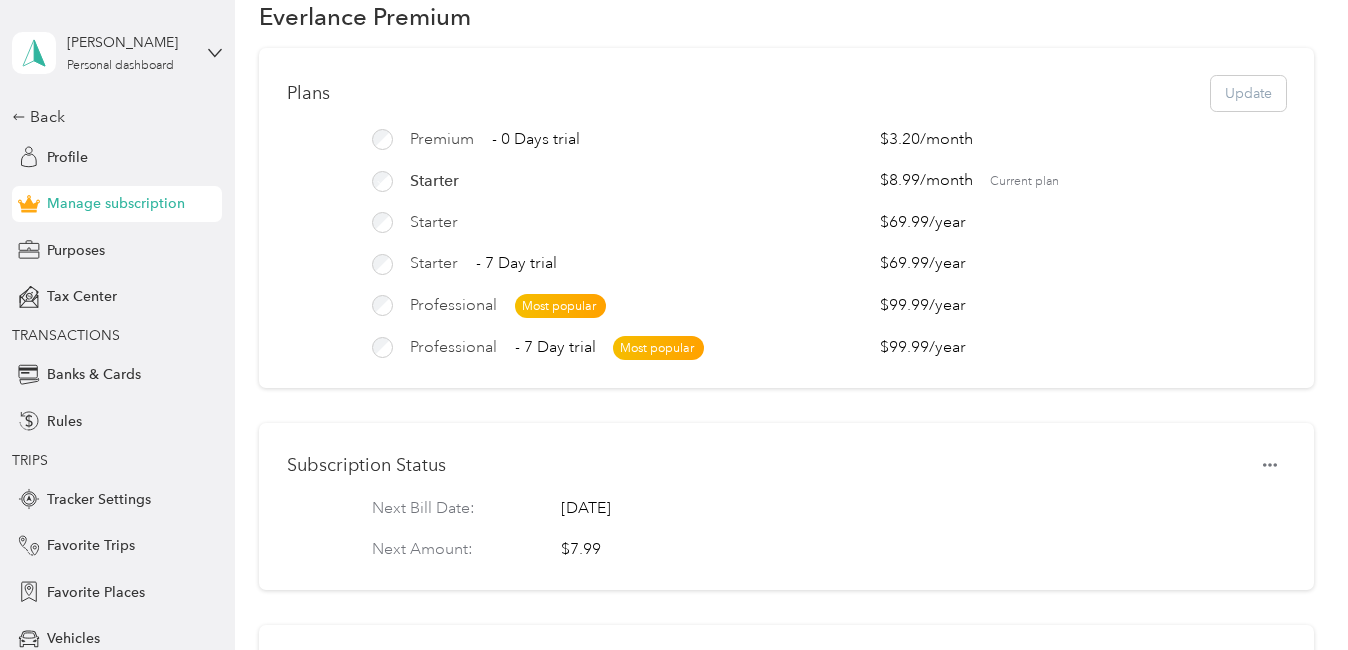 scroll, scrollTop: 0, scrollLeft: 0, axis: both 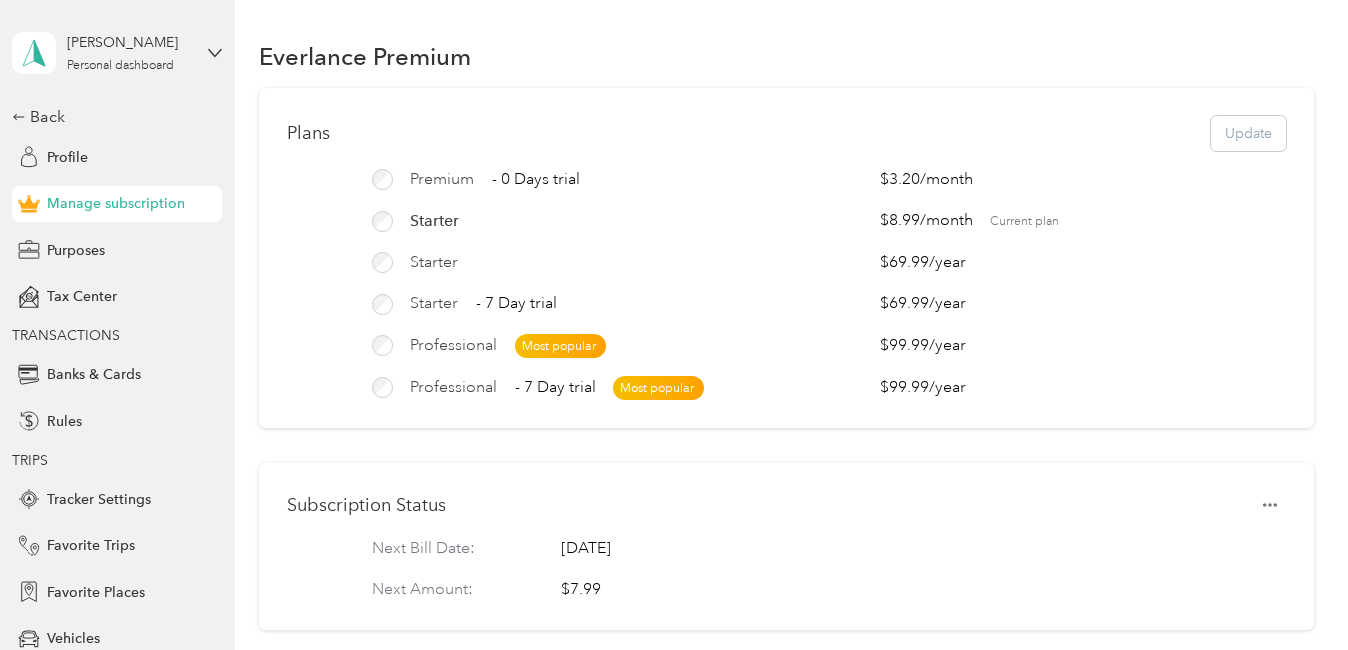 click on "Plans Update" at bounding box center (786, 133) 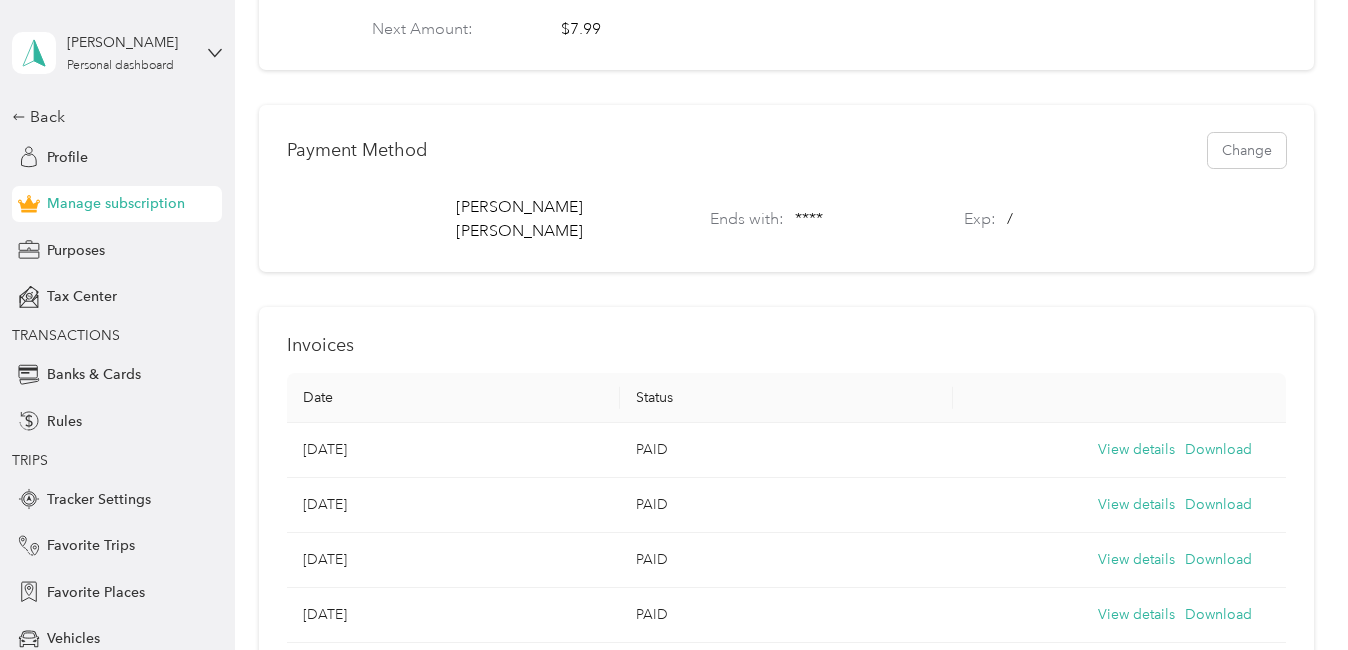 scroll, scrollTop: 600, scrollLeft: 0, axis: vertical 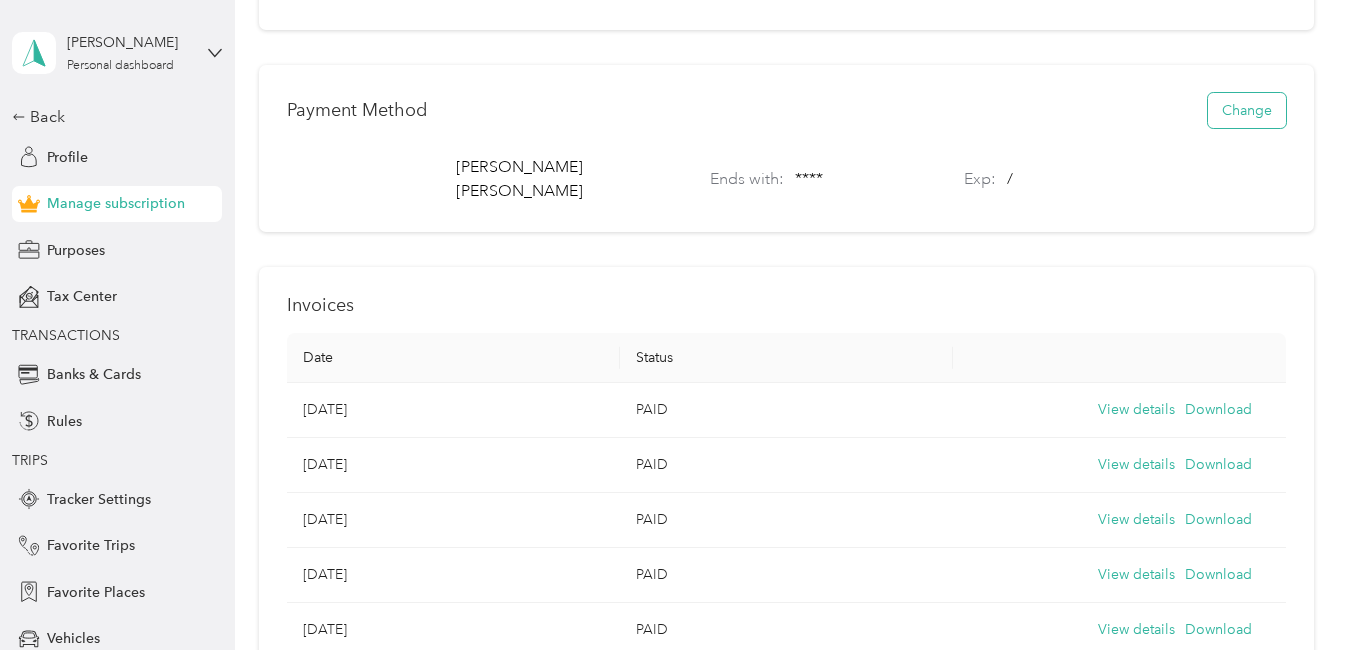 click on "Change" at bounding box center [1247, 110] 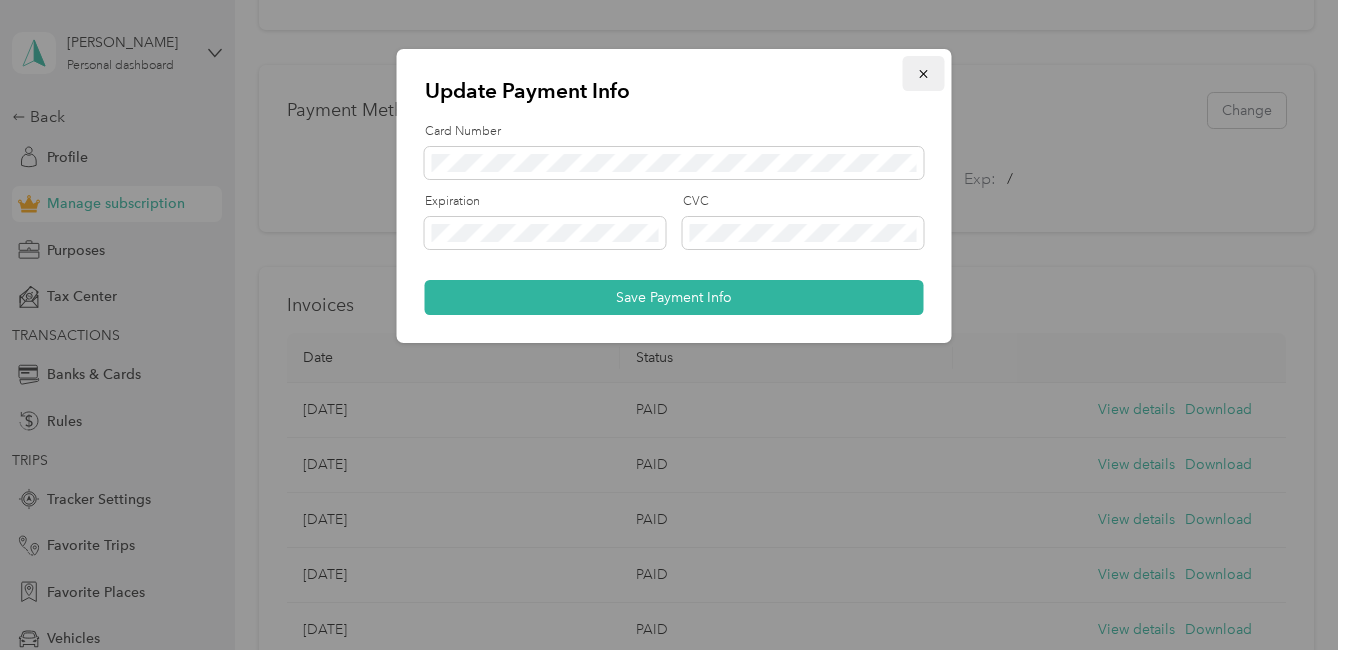 click at bounding box center [924, 73] 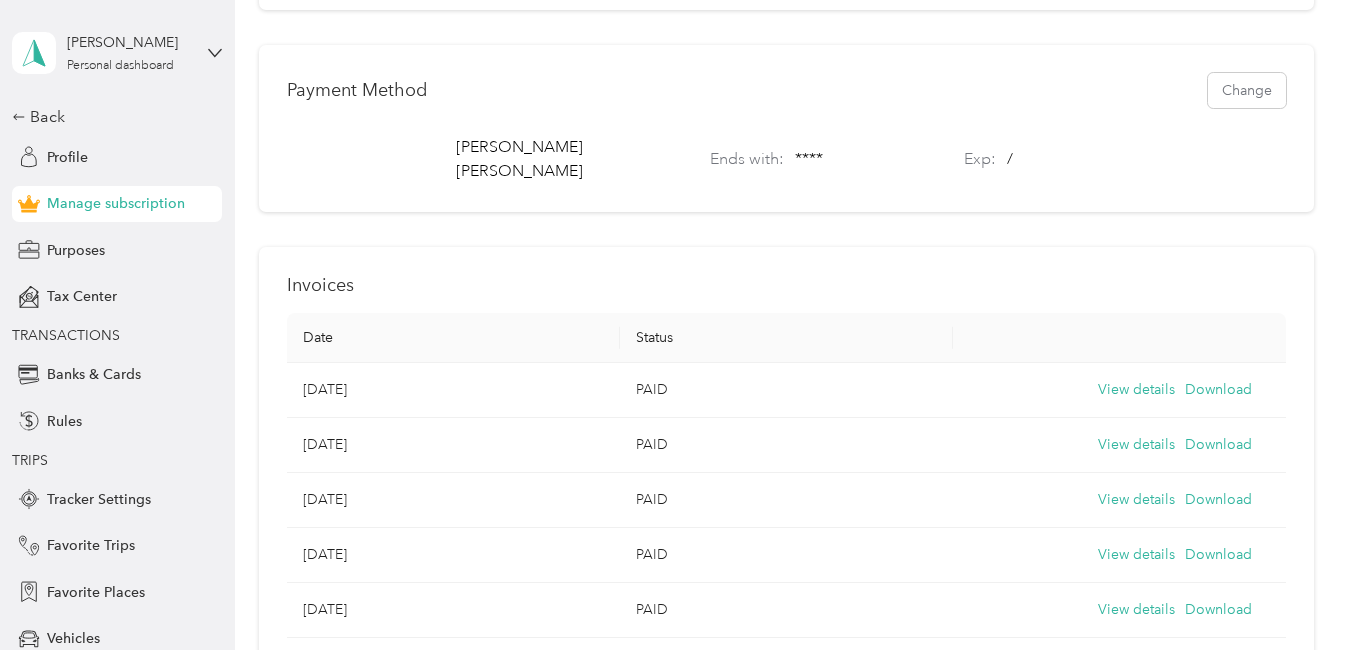 scroll, scrollTop: 534, scrollLeft: 0, axis: vertical 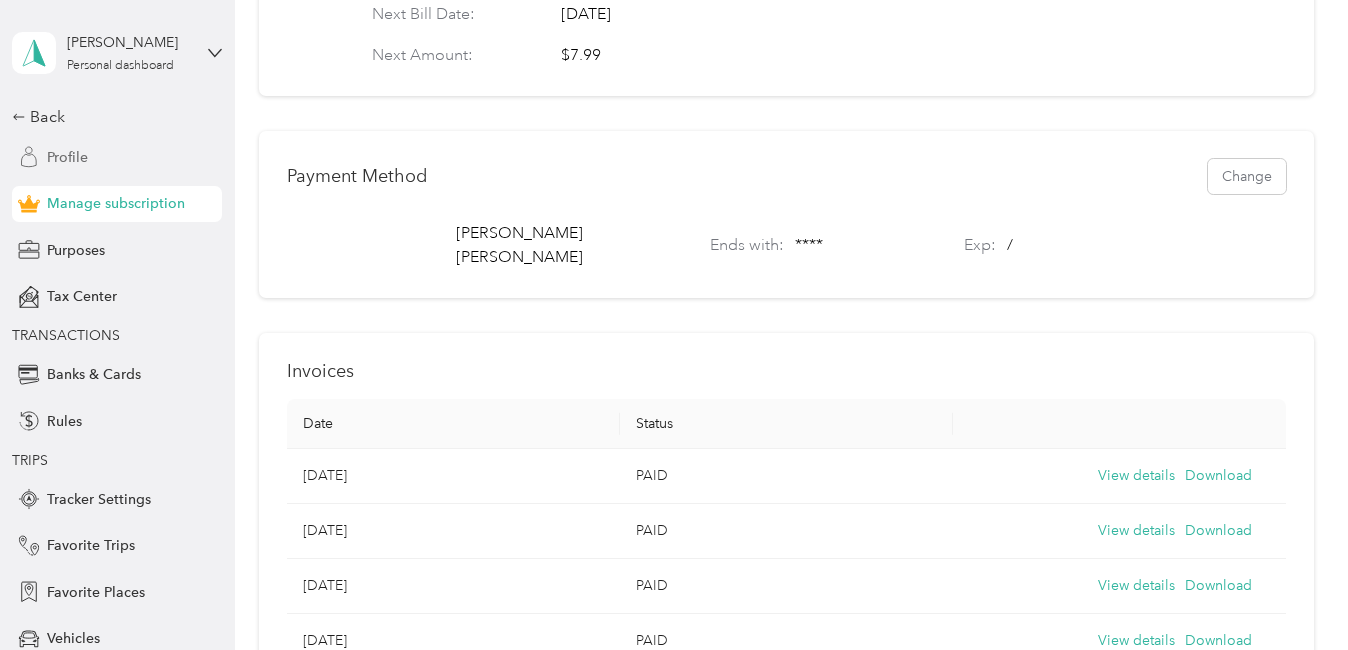 click on "Profile" at bounding box center [117, 157] 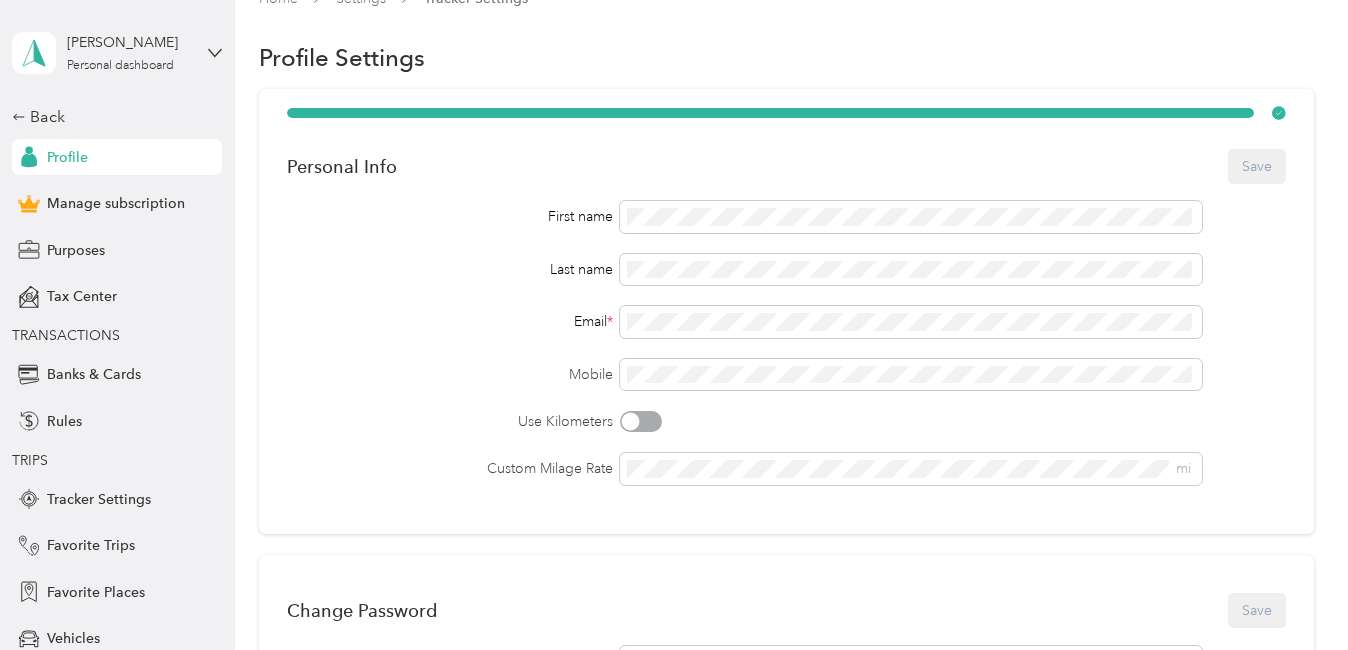 scroll, scrollTop: 0, scrollLeft: 0, axis: both 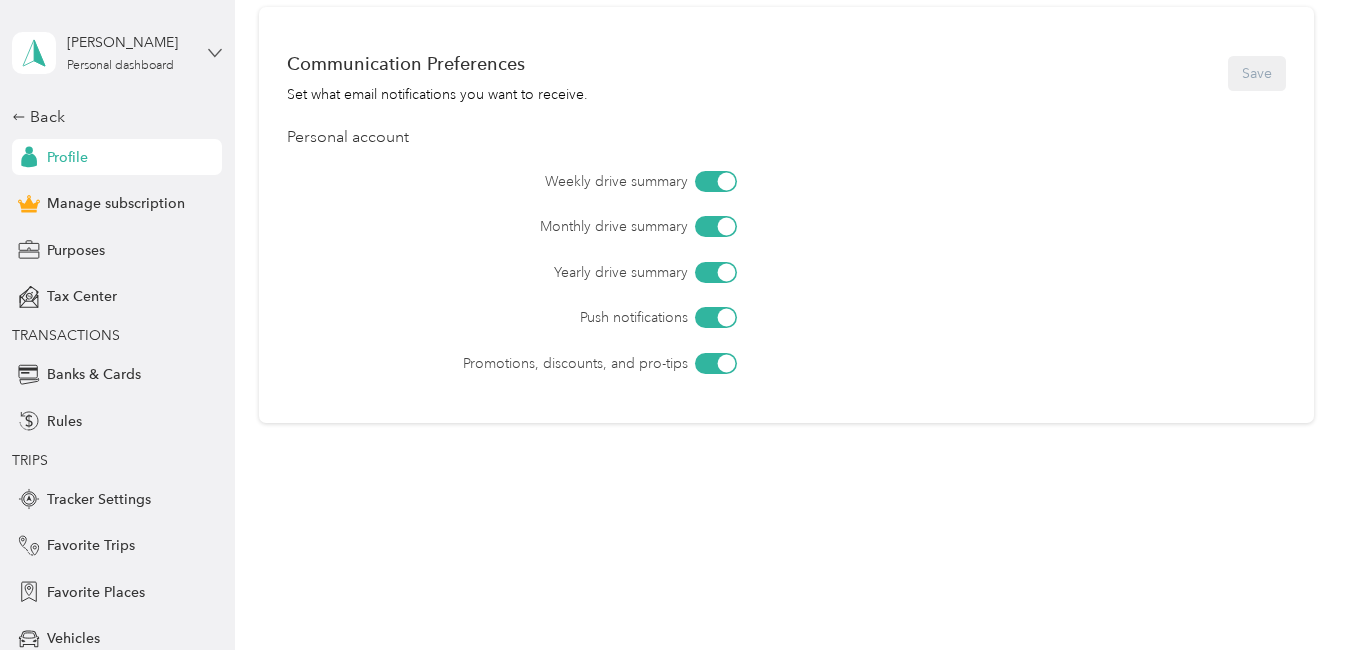 click 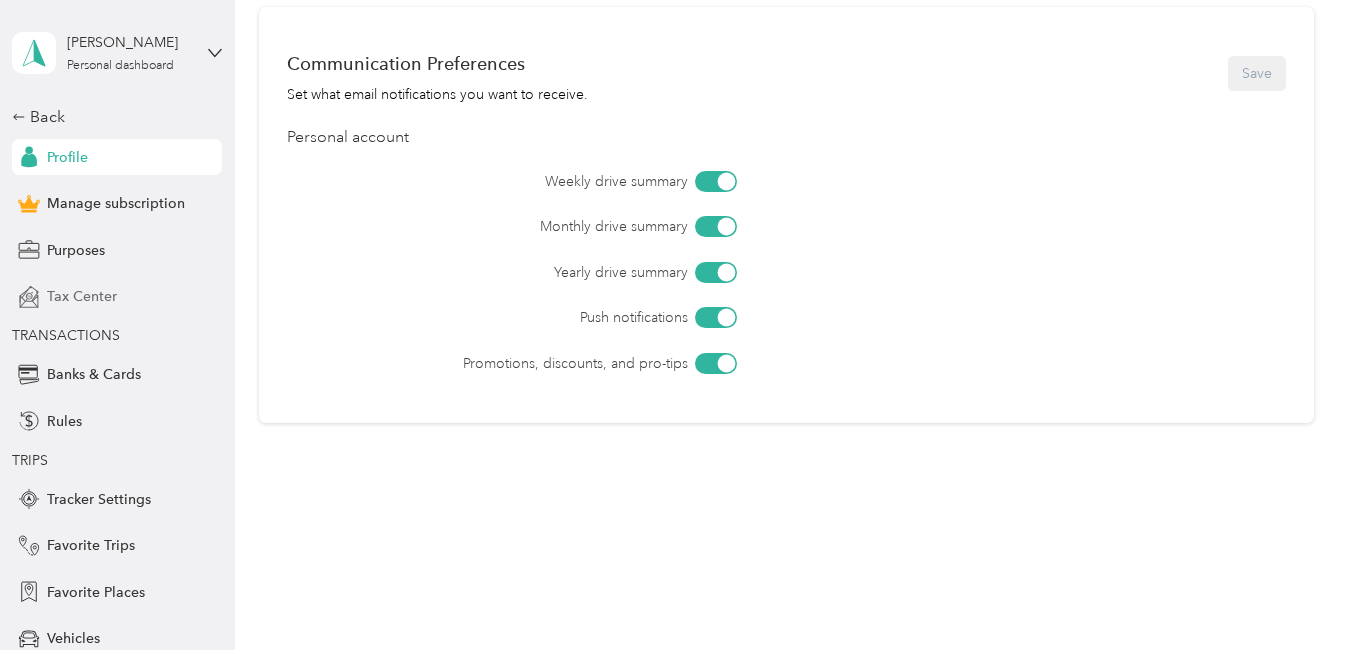click on "Tax Center" at bounding box center [117, 297] 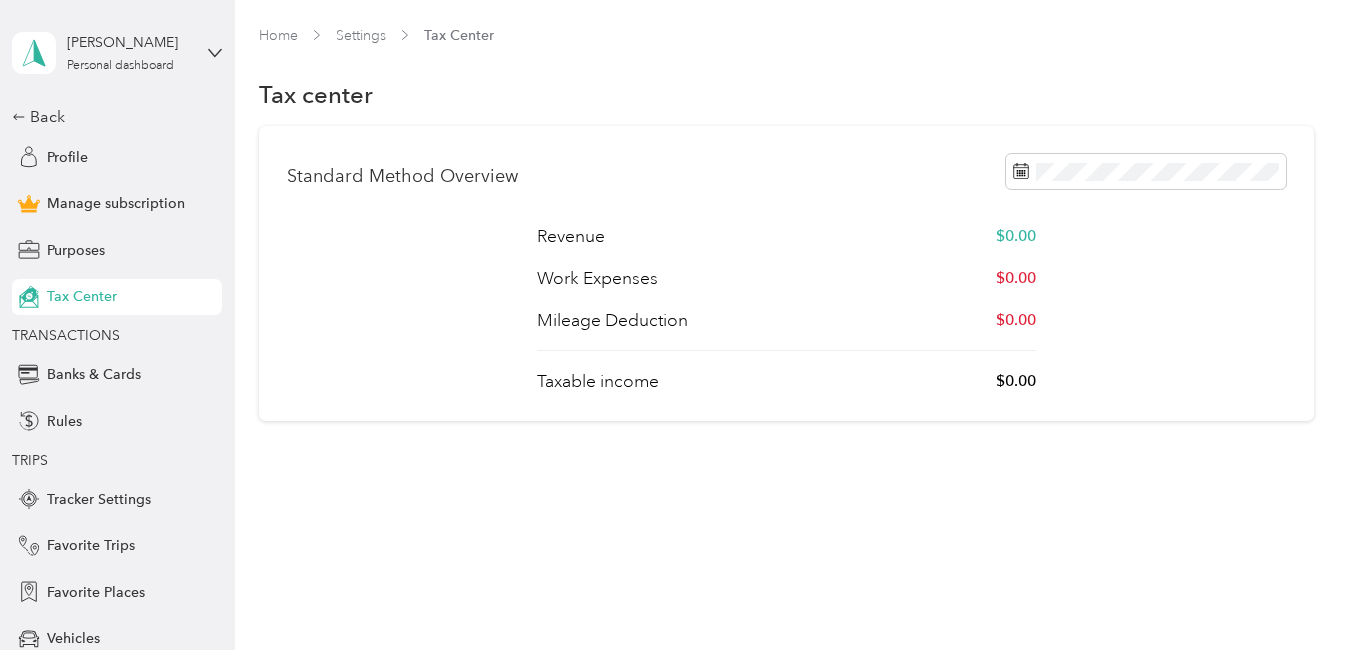 scroll, scrollTop: 0, scrollLeft: 0, axis: both 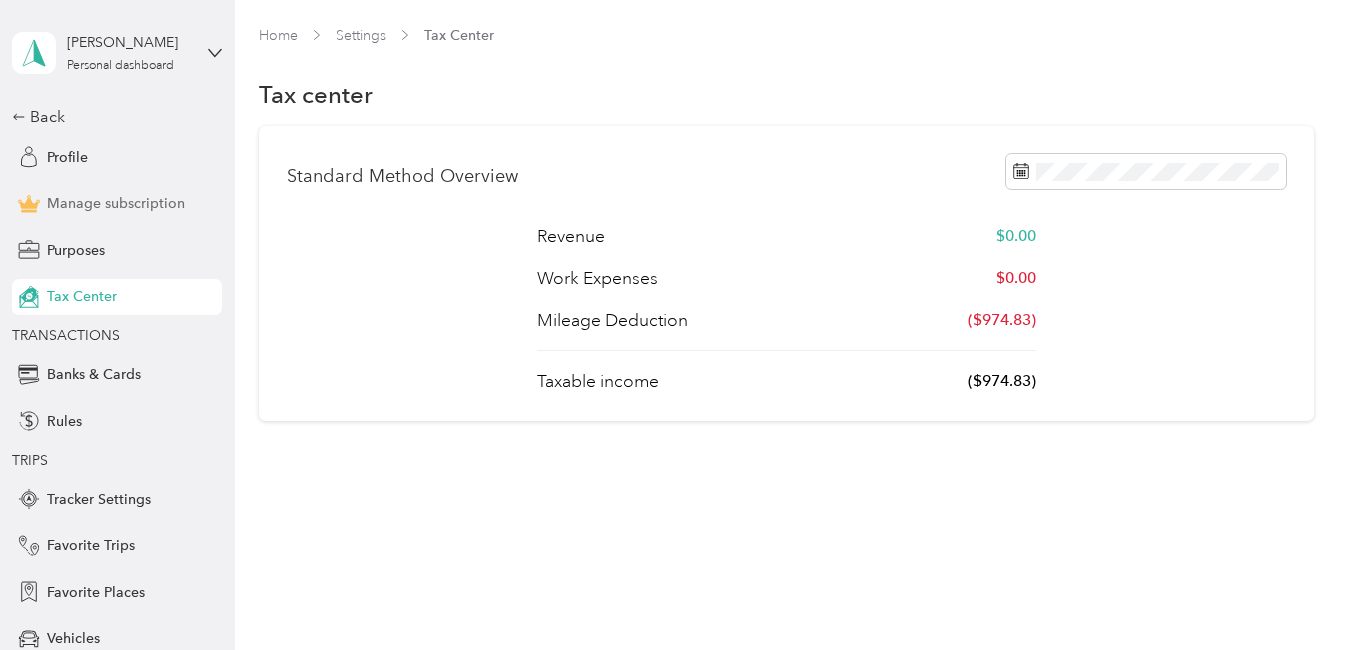click on "Manage subscription" at bounding box center [116, 203] 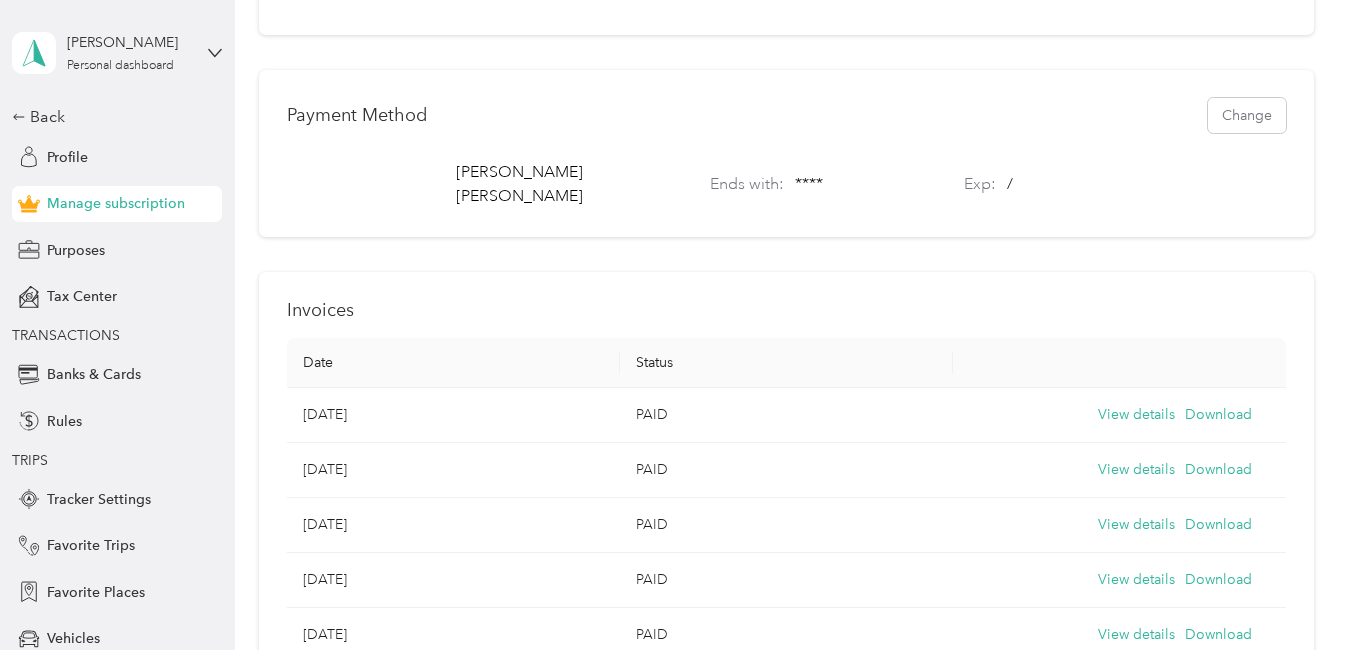 scroll, scrollTop: 600, scrollLeft: 0, axis: vertical 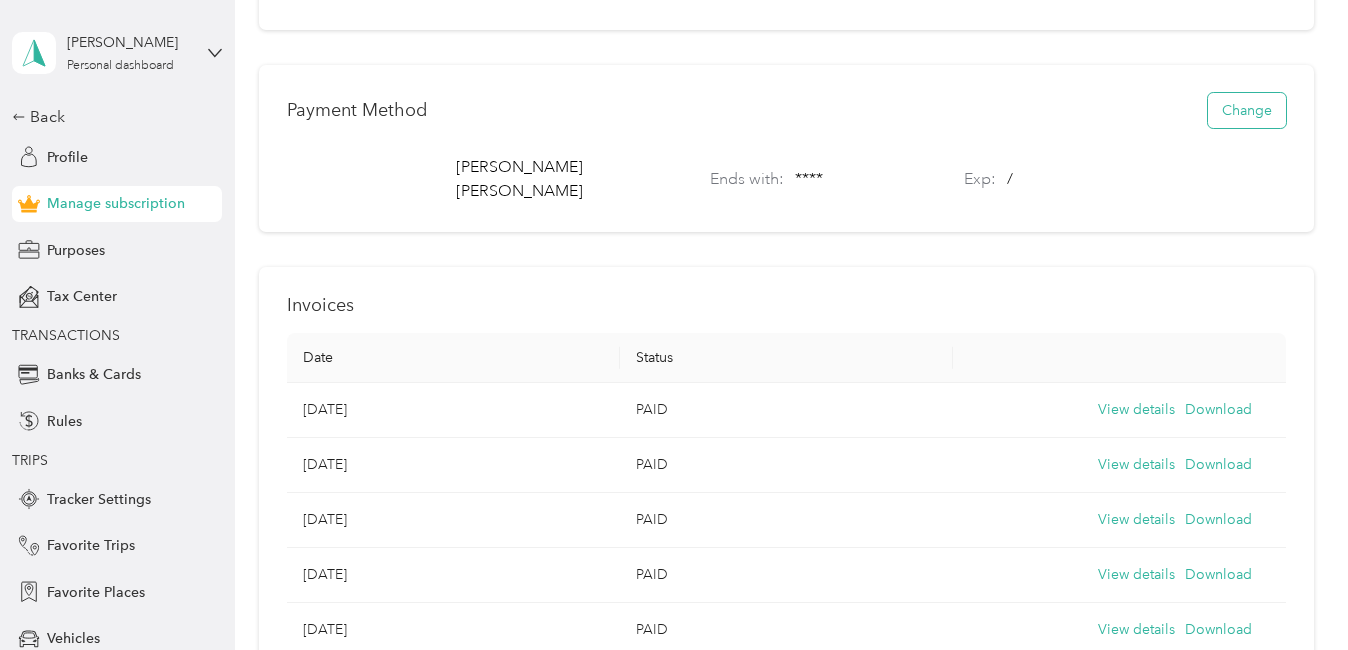click on "Change" at bounding box center [1247, 110] 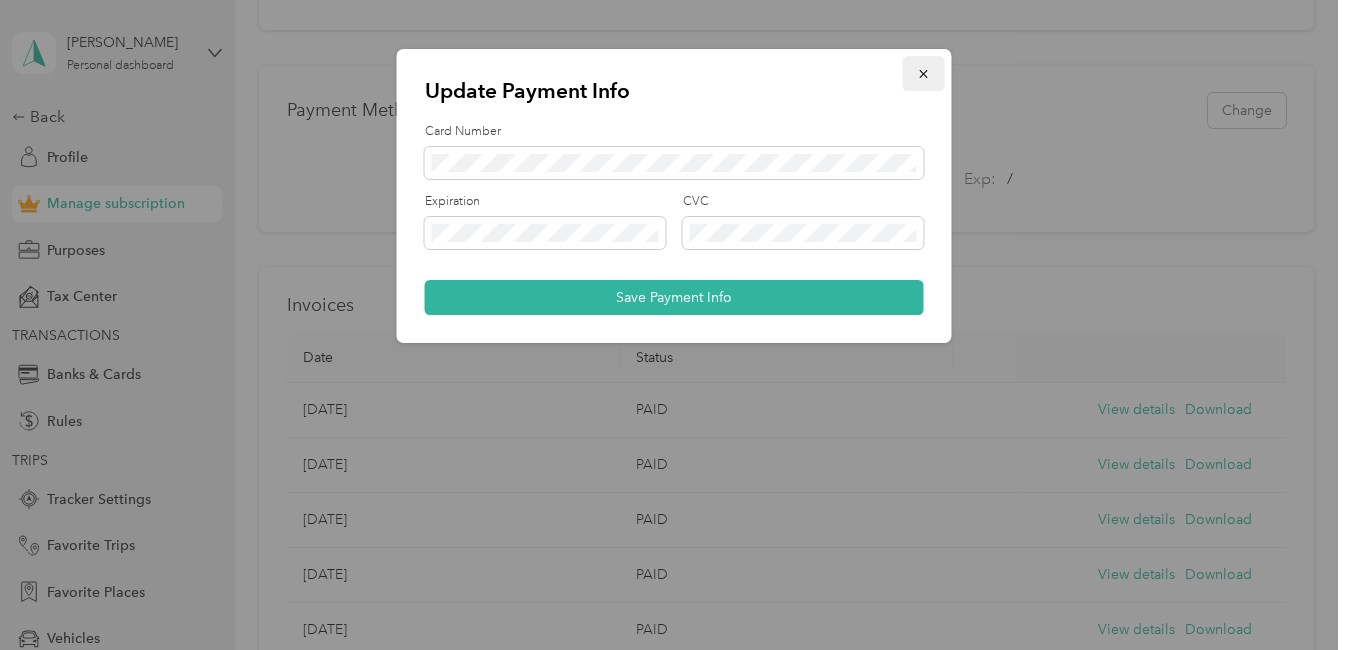 click at bounding box center (924, 73) 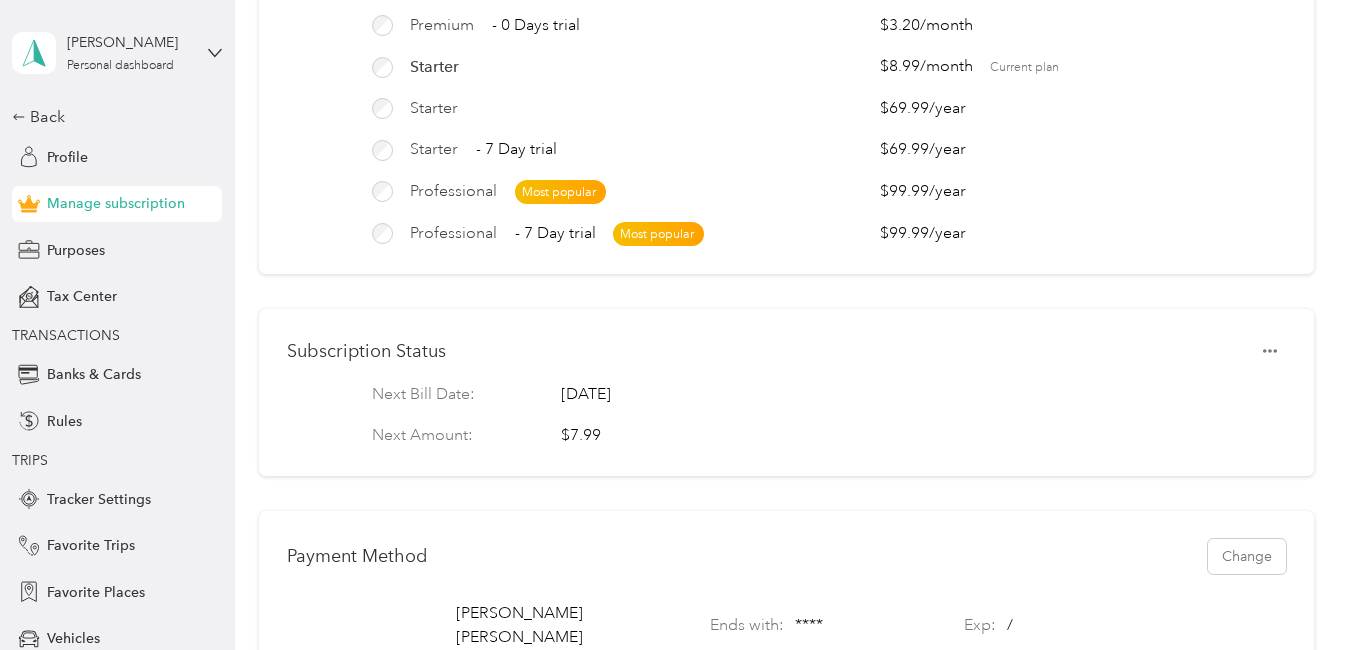 scroll, scrollTop: 200, scrollLeft: 0, axis: vertical 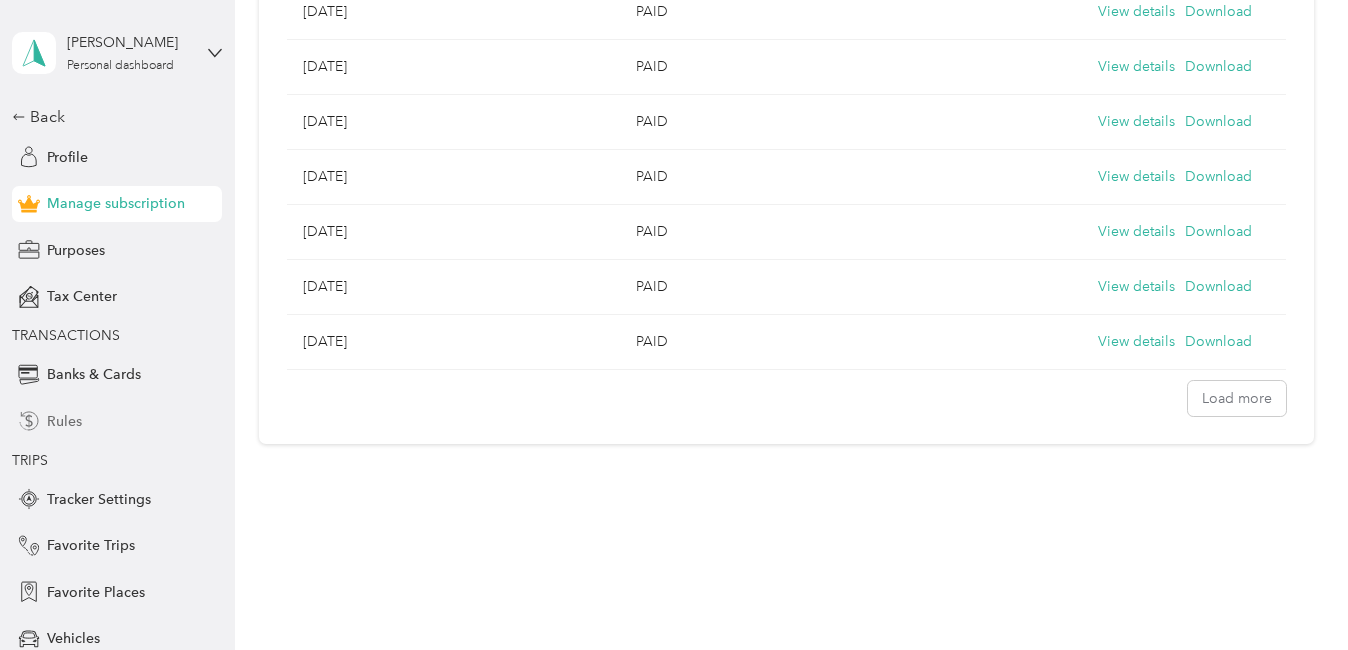 click on "Rules" at bounding box center [64, 421] 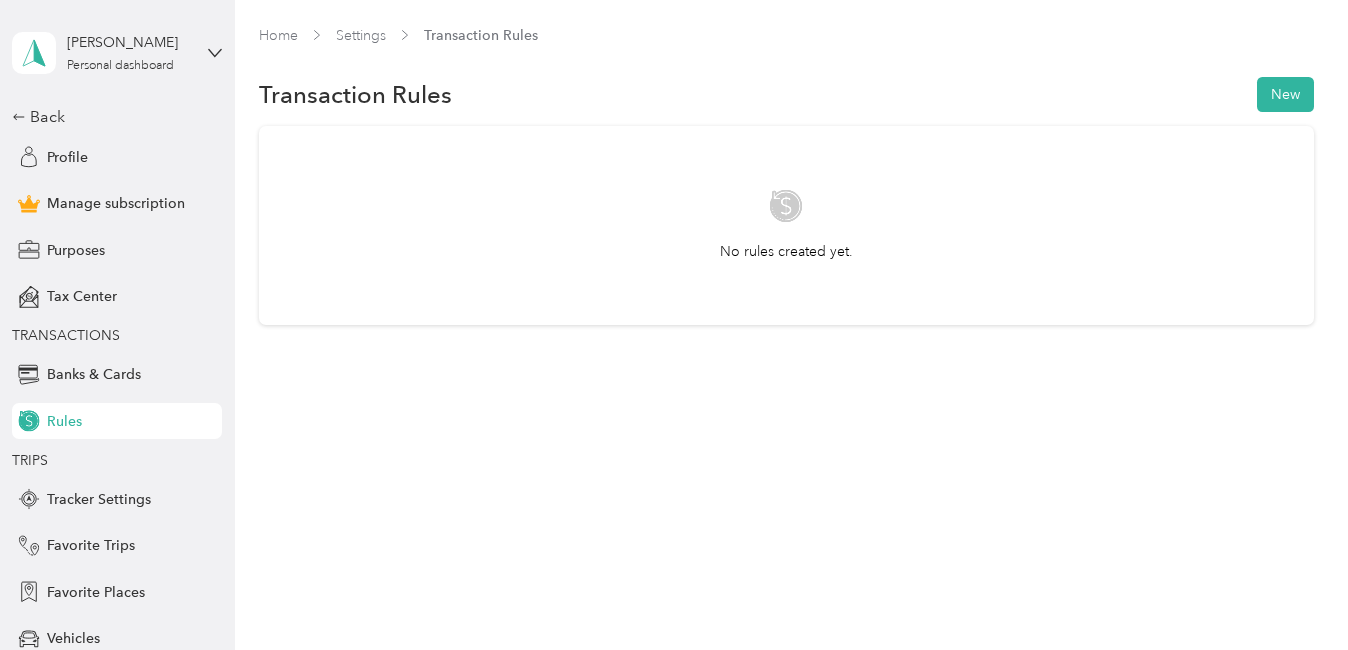 scroll, scrollTop: 0, scrollLeft: 0, axis: both 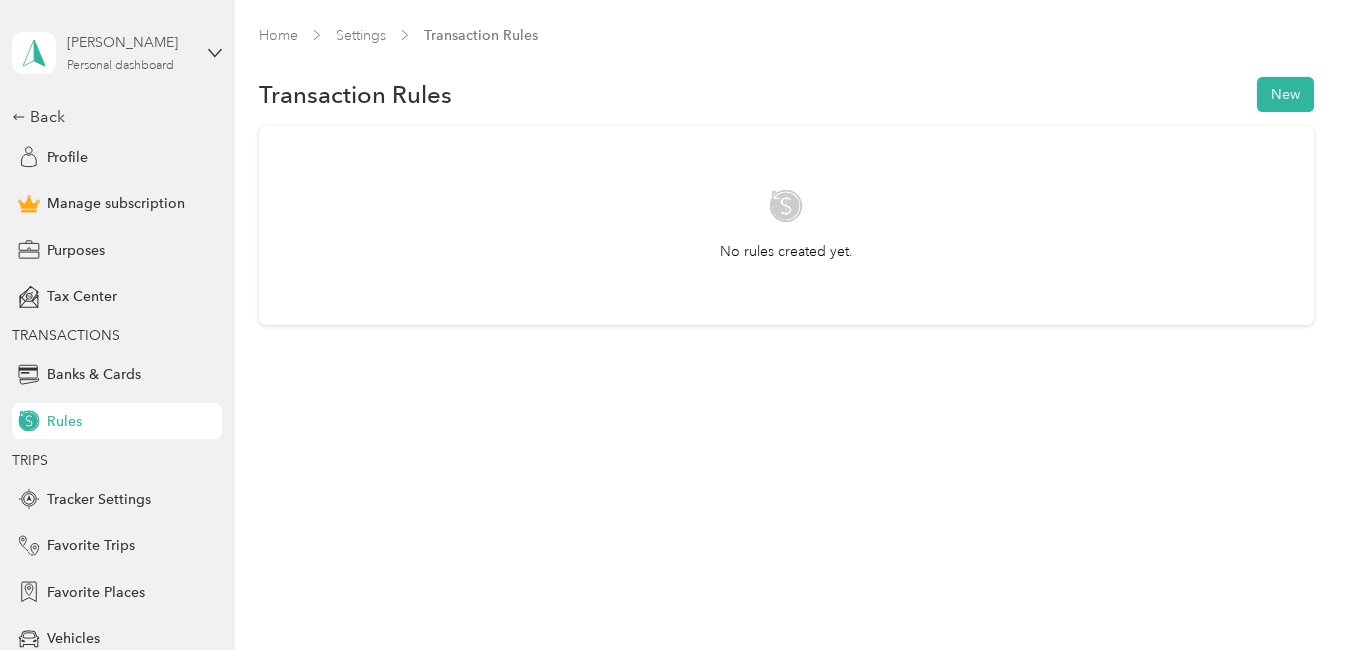 click on "[PERSON_NAME]" at bounding box center [129, 42] 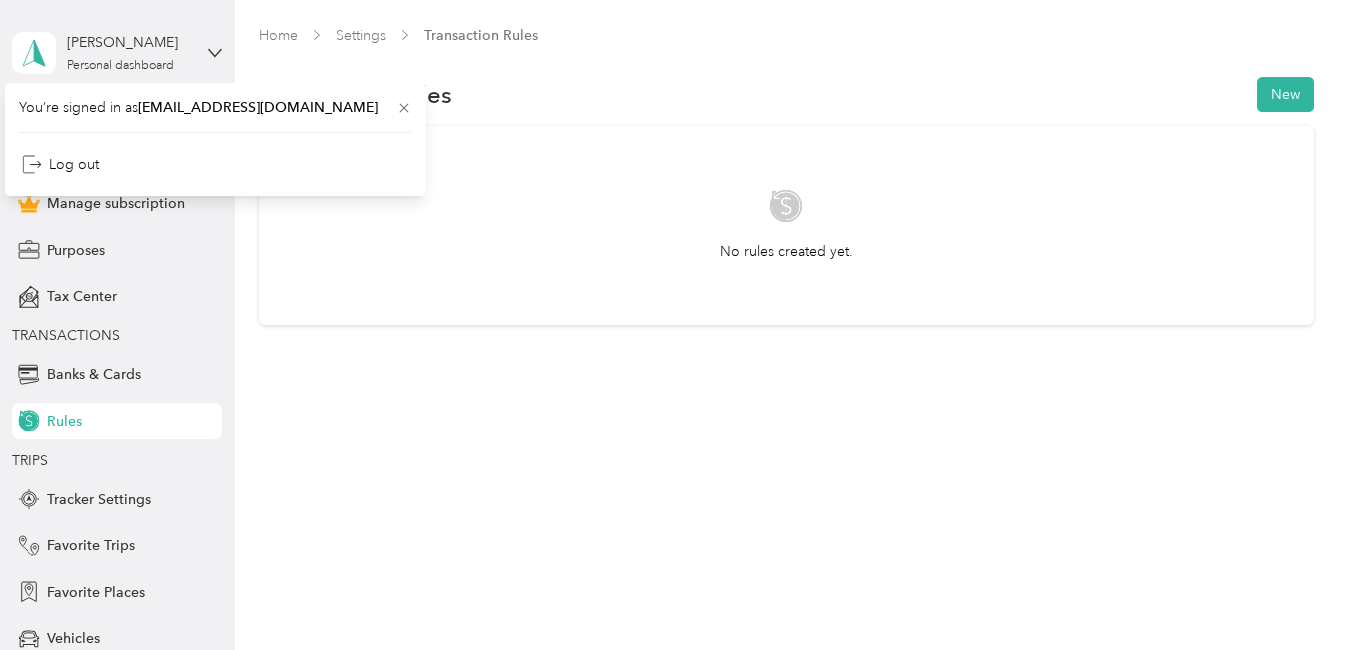 click on "[PERSON_NAME] Personal dashboard" at bounding box center (117, 53) 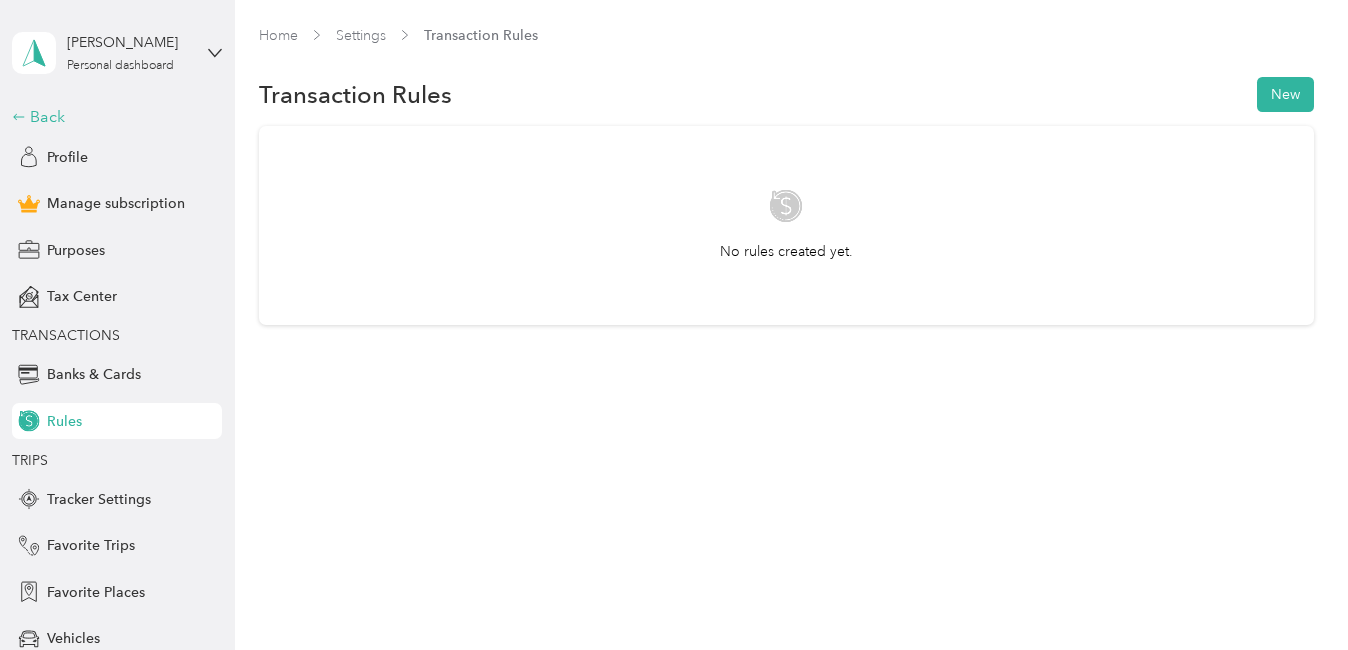 click on "Back" at bounding box center (112, 117) 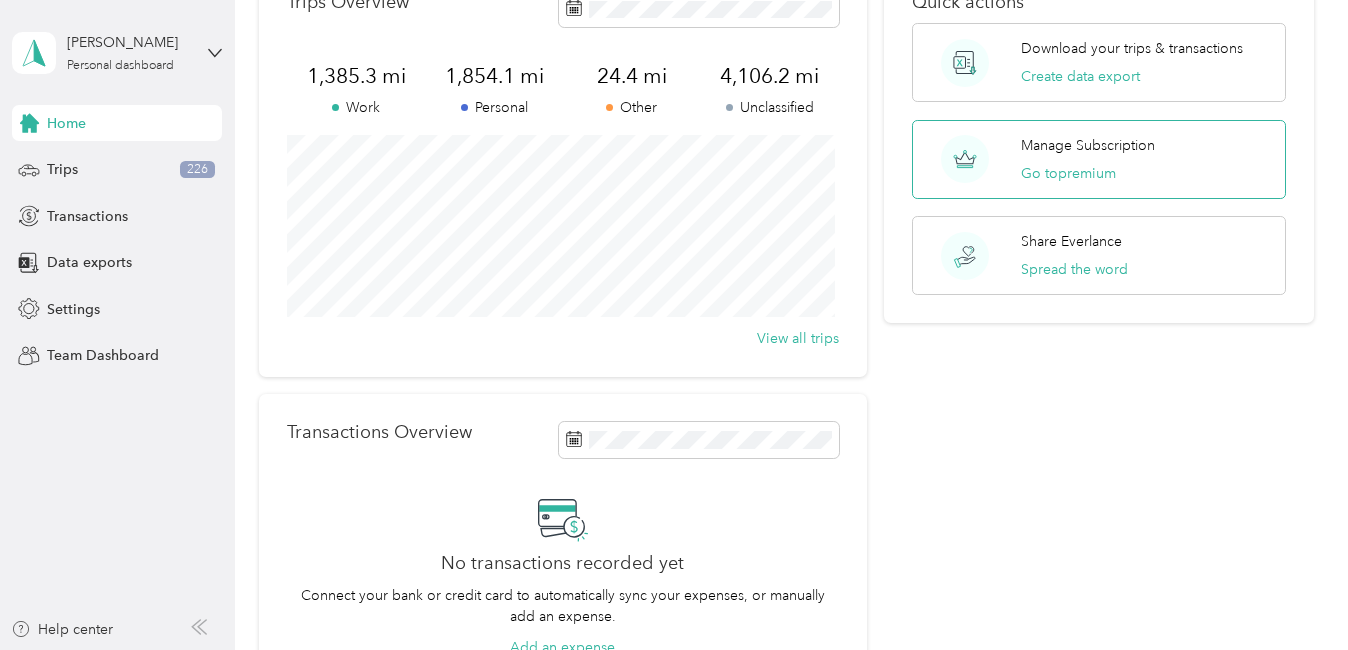 scroll, scrollTop: 200, scrollLeft: 0, axis: vertical 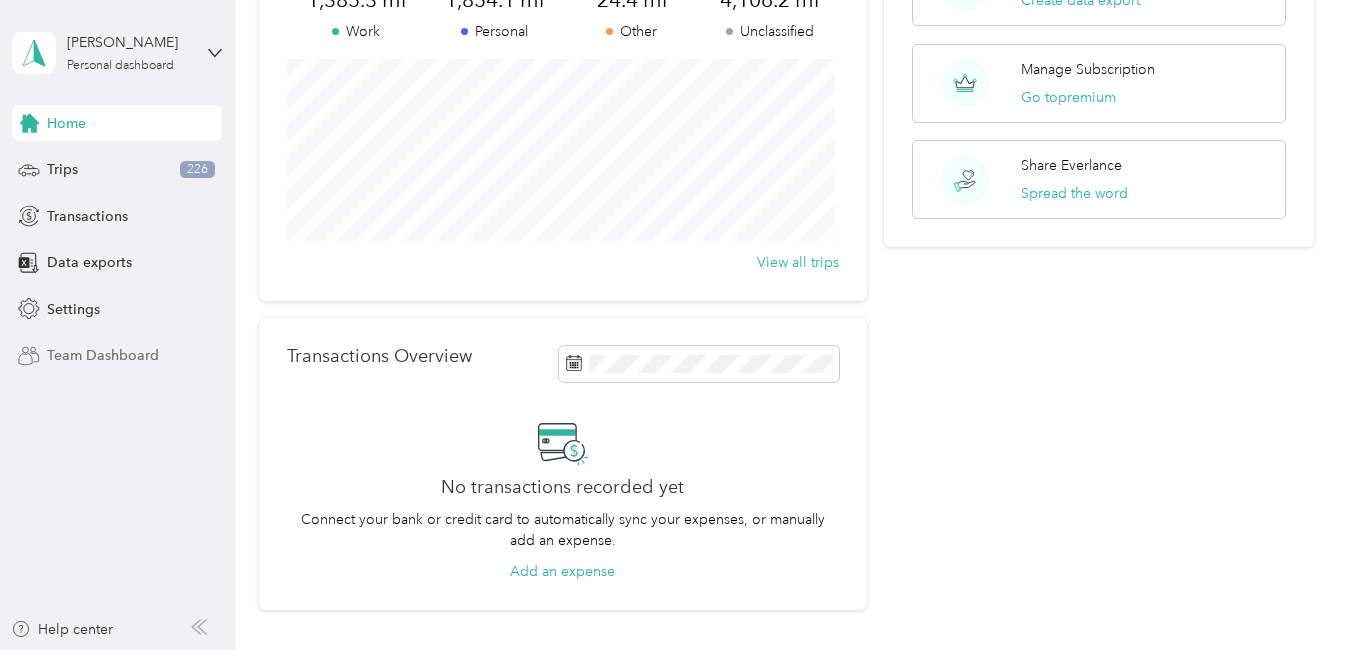 click on "Team Dashboard" at bounding box center [103, 355] 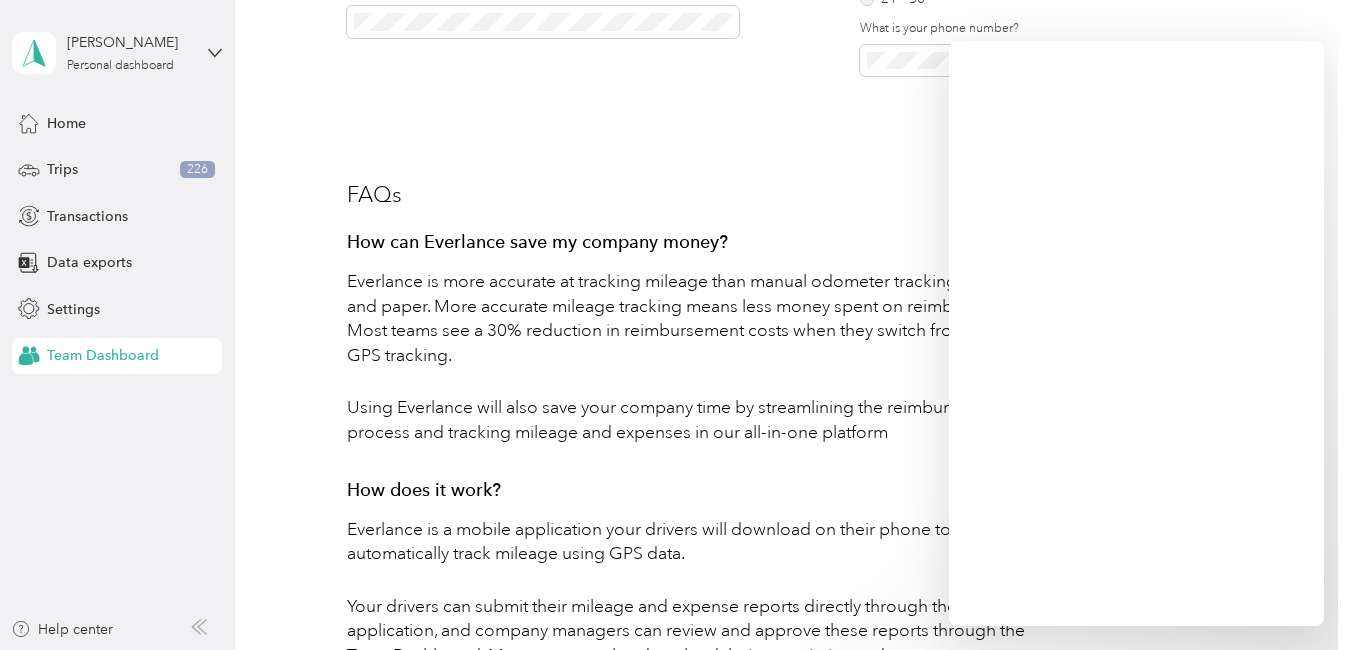 scroll, scrollTop: 800, scrollLeft: 0, axis: vertical 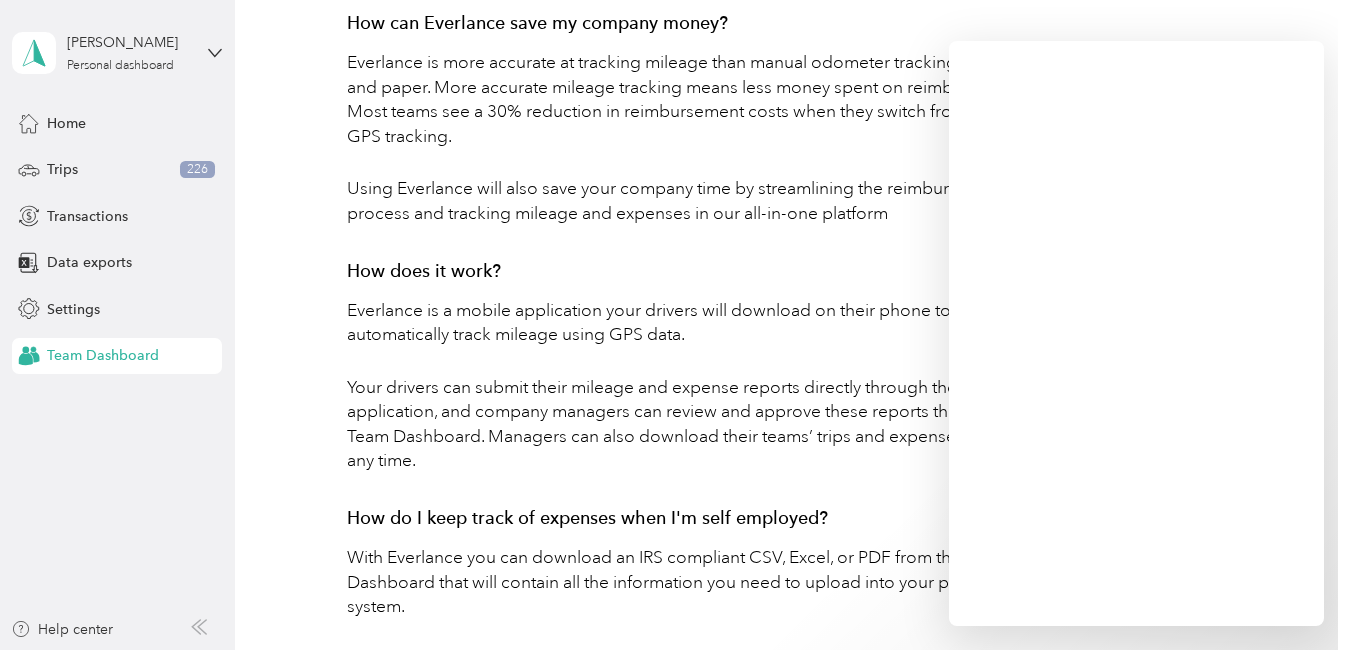 drag, startPoint x: 208, startPoint y: 264, endPoint x: 204, endPoint y: 394, distance: 130.06152 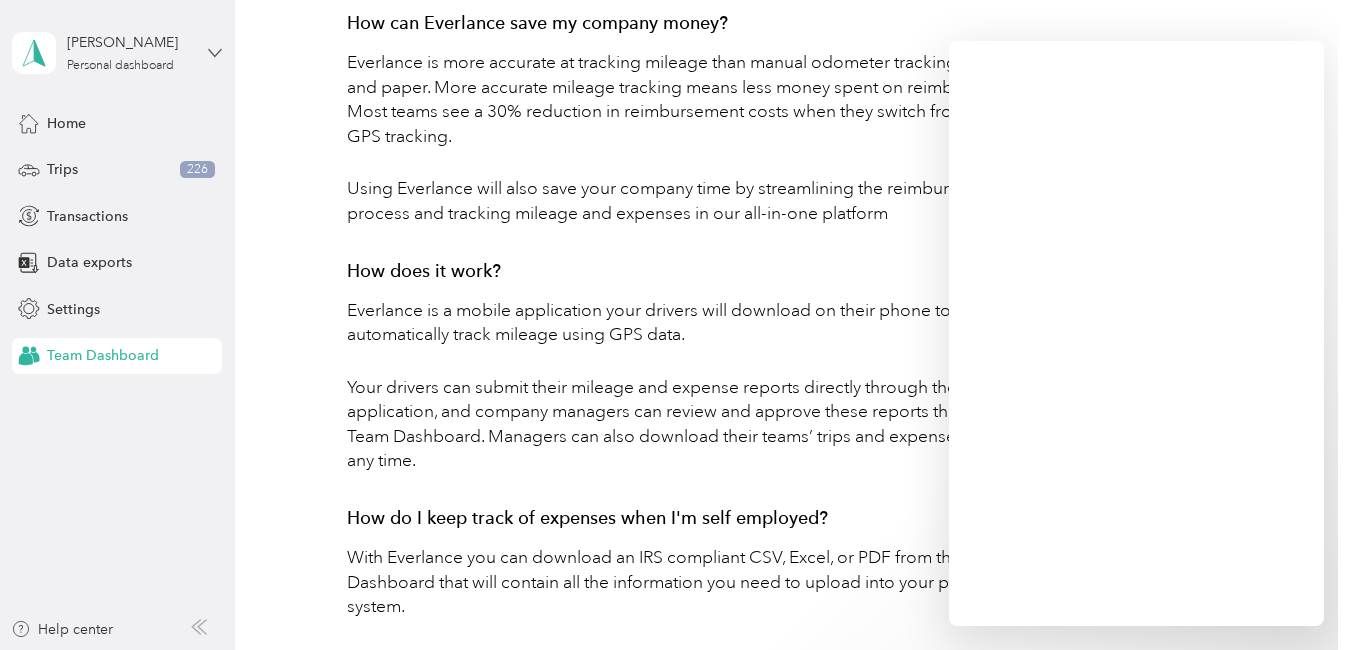 click 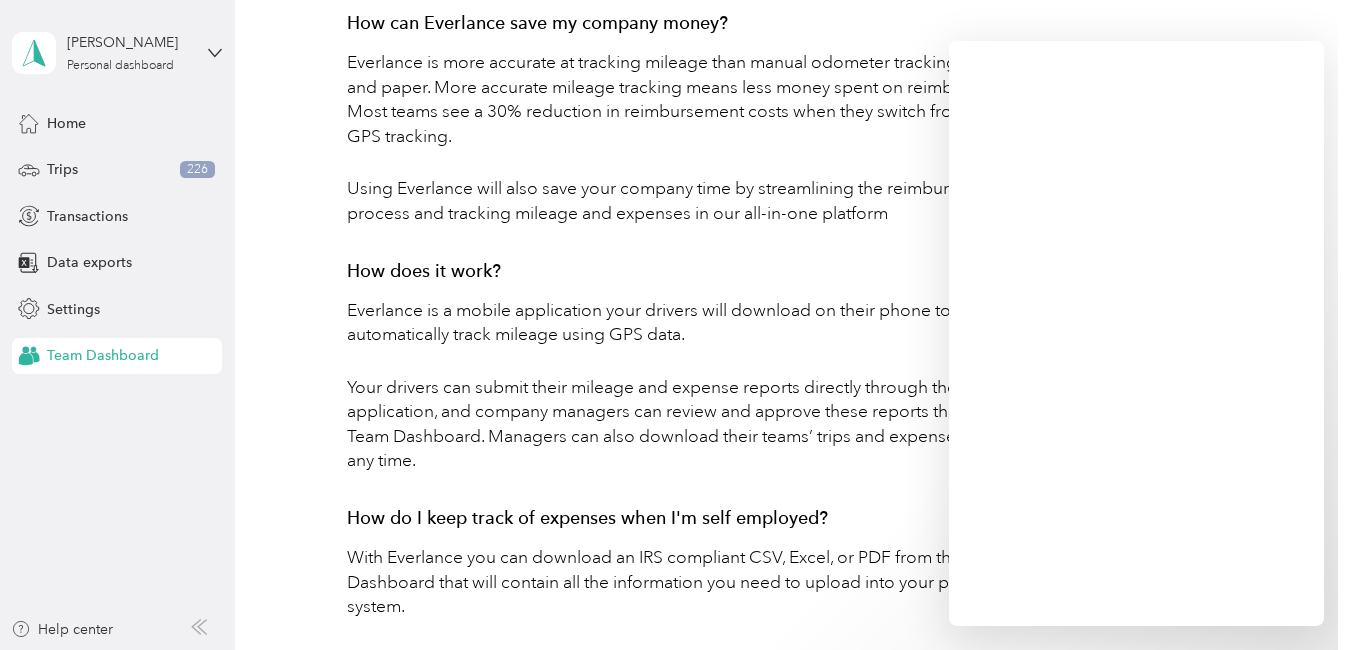 click on "EVERLANCE BUSINESS Faster reimbursements, more accurate records. Automatic & reliable GPS trip tracking Credit card integration, receipt uploads Manager approval process IRS compliant excel downloads Start saving money, get Everlance business. Create your team with a few short details What is your name?   * Where do you work?   * Number of employees tracking mileage   * 1 - 5 6 - 20 21 - 50 51 - 100 100+ What is your phone number?   Learn more Create my team FAQs How can Everlance save my company money? Everlance is more accurate at tracking mileage than manual odometer tracking with pen and paper. More accurate mileage tracking means less money spent on reimbursements. Most teams see a 30% reduction in reimbursement costs when they switch from manual to GPS tracking. Using Everlance will also save your company time by streamlining the reimbursement process and tracking mileage and expenses in our all-in-one platform How does it work? How do I keep track of expenses when I'm self employed? Learn more" at bounding box center (786, 32) 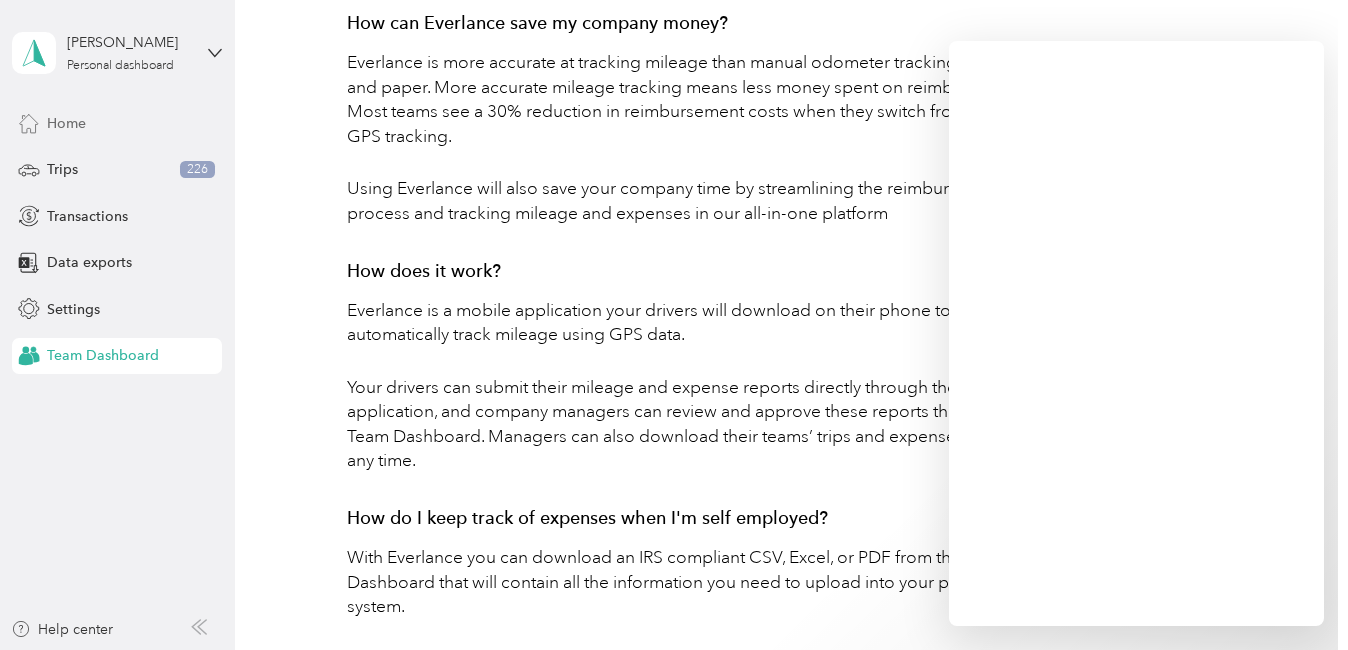 click on "Home" at bounding box center [66, 123] 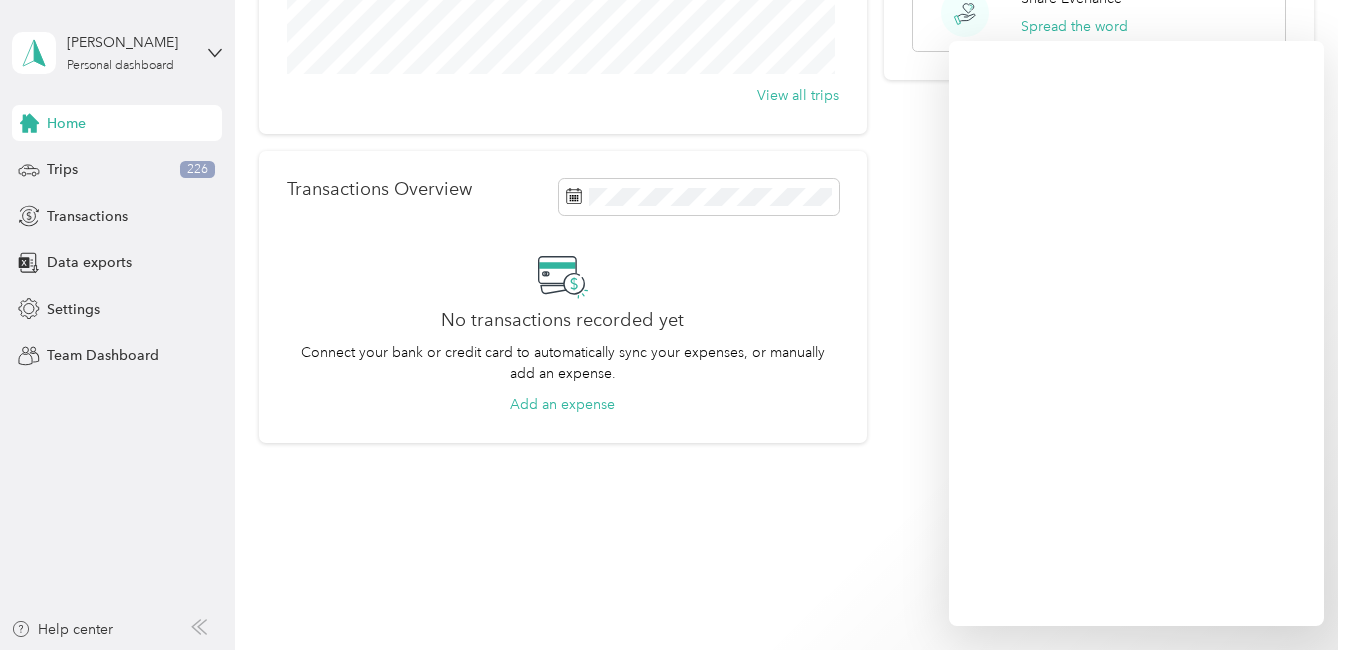 scroll, scrollTop: 0, scrollLeft: 0, axis: both 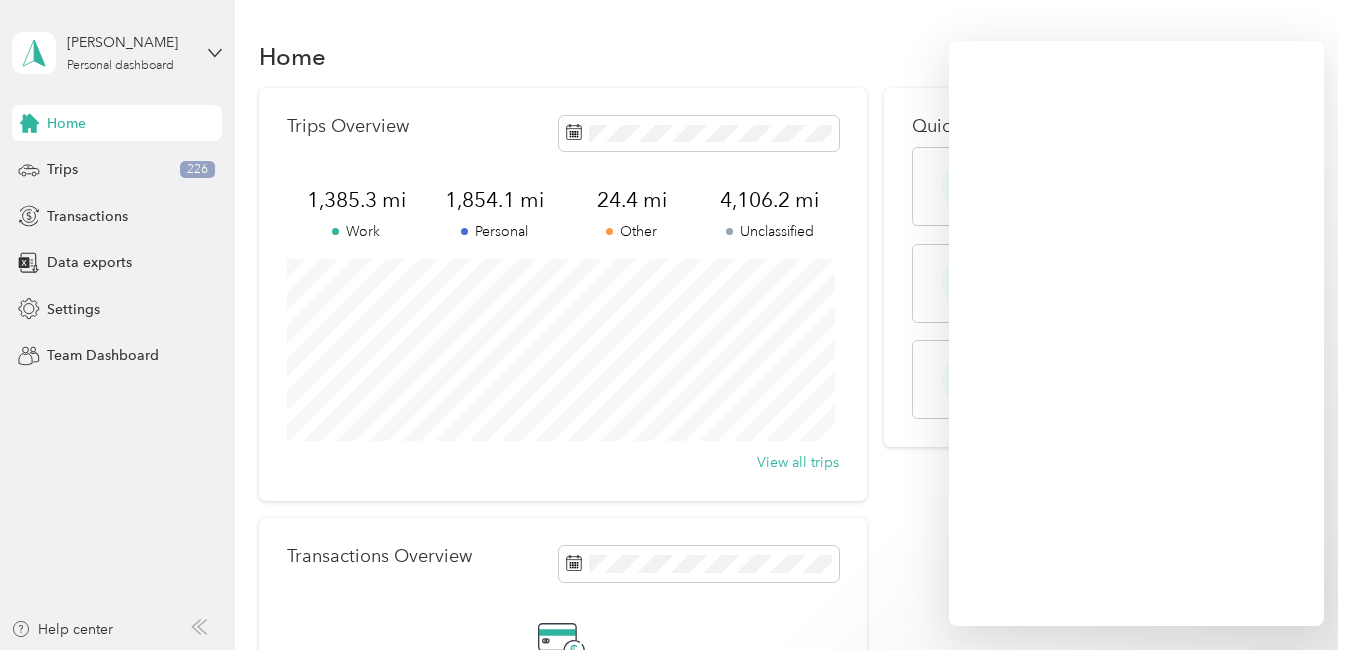 click on "Home" at bounding box center [786, 56] 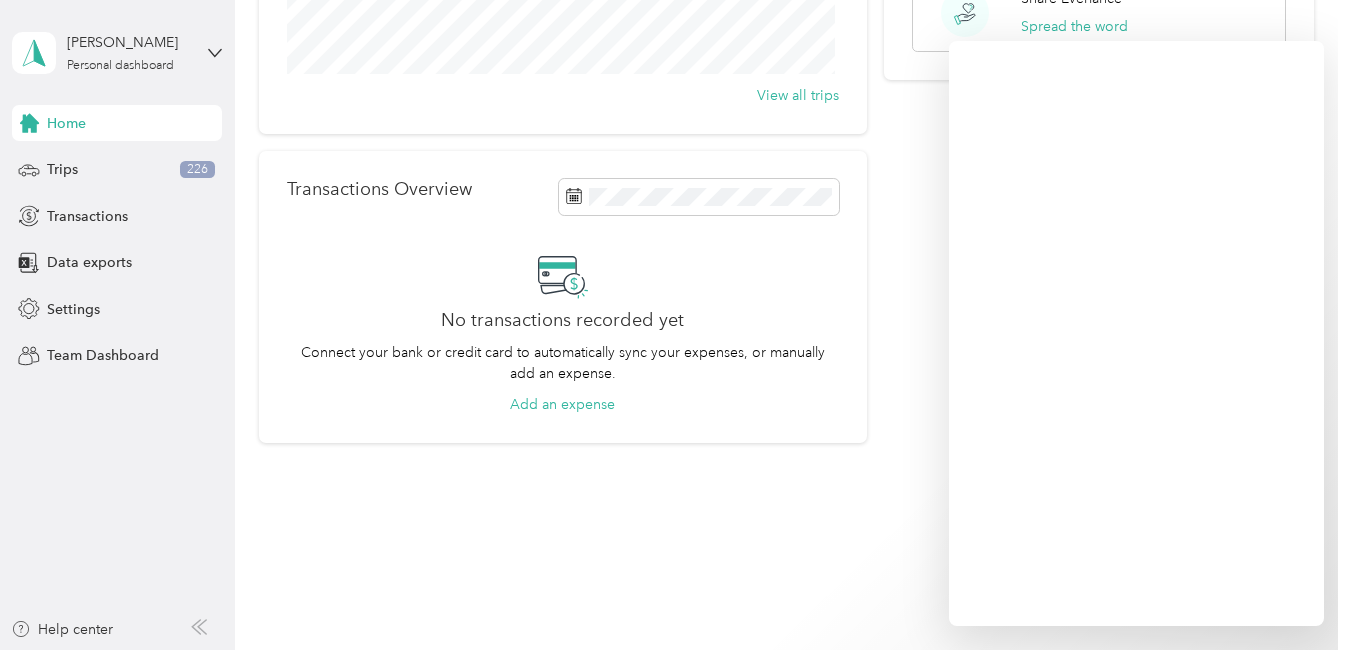 scroll, scrollTop: 0, scrollLeft: 0, axis: both 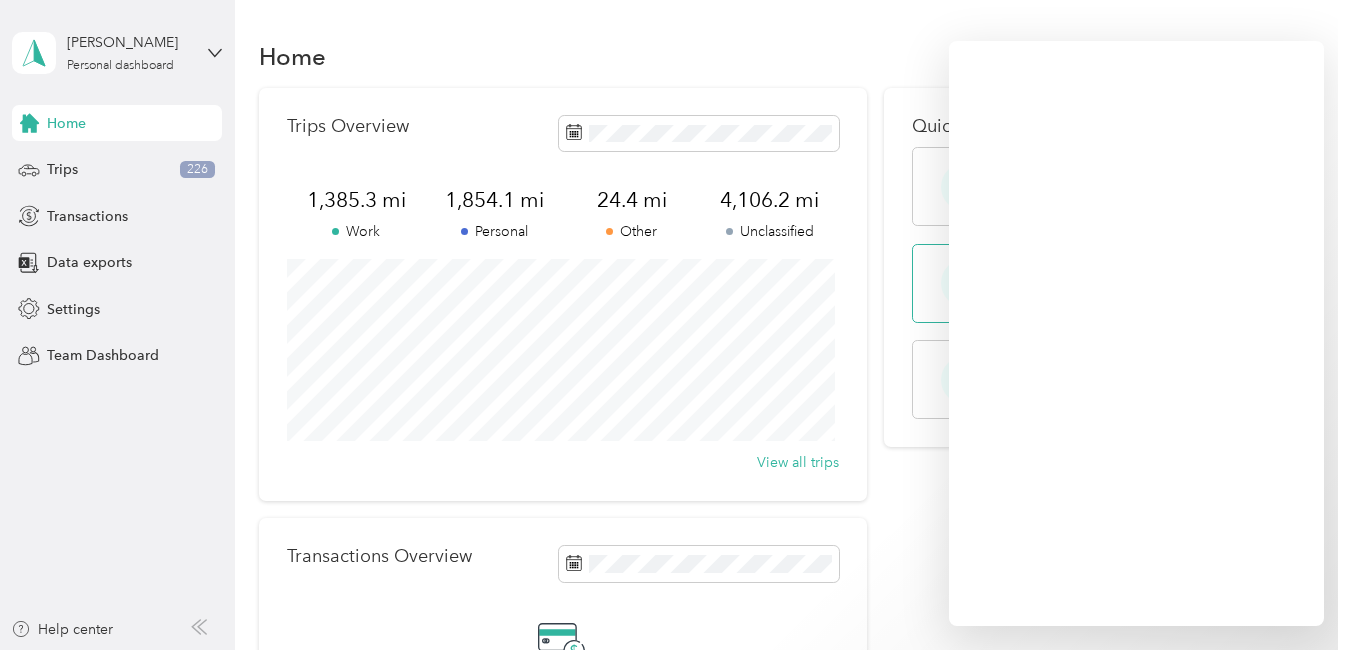 click on "Manage Subscription Go to  premium" at bounding box center [1098, 283] 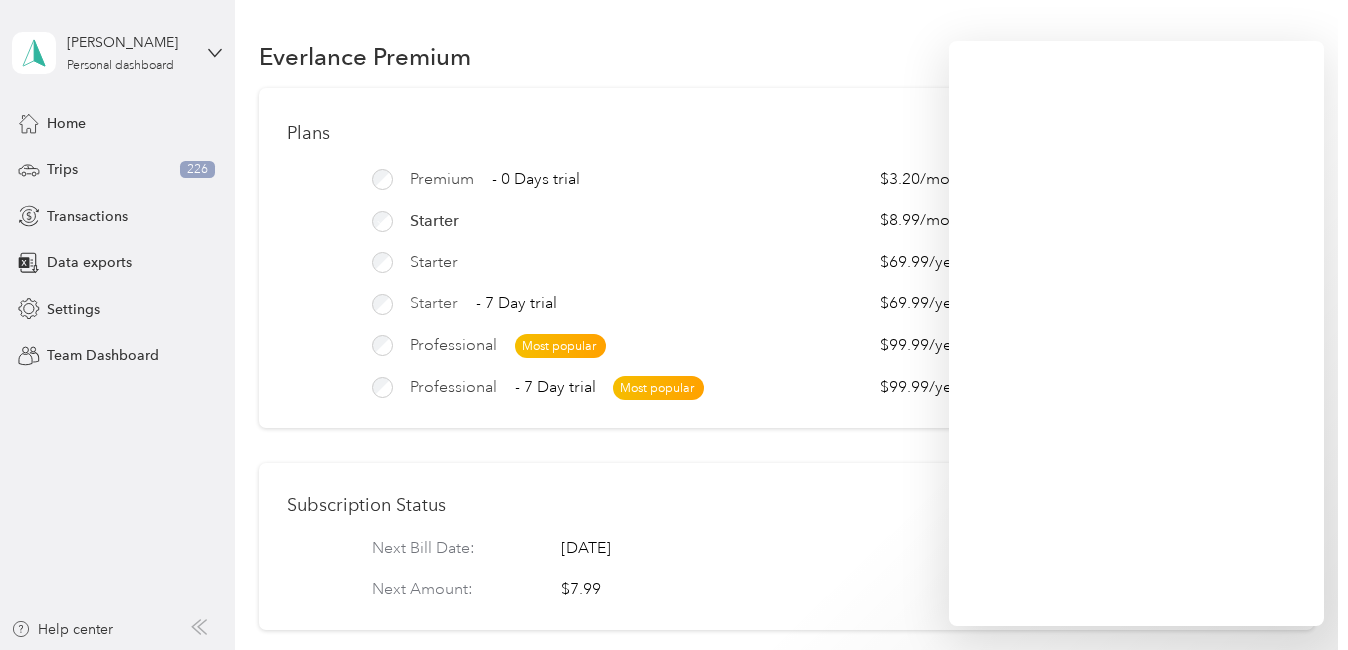 scroll, scrollTop: 400, scrollLeft: 0, axis: vertical 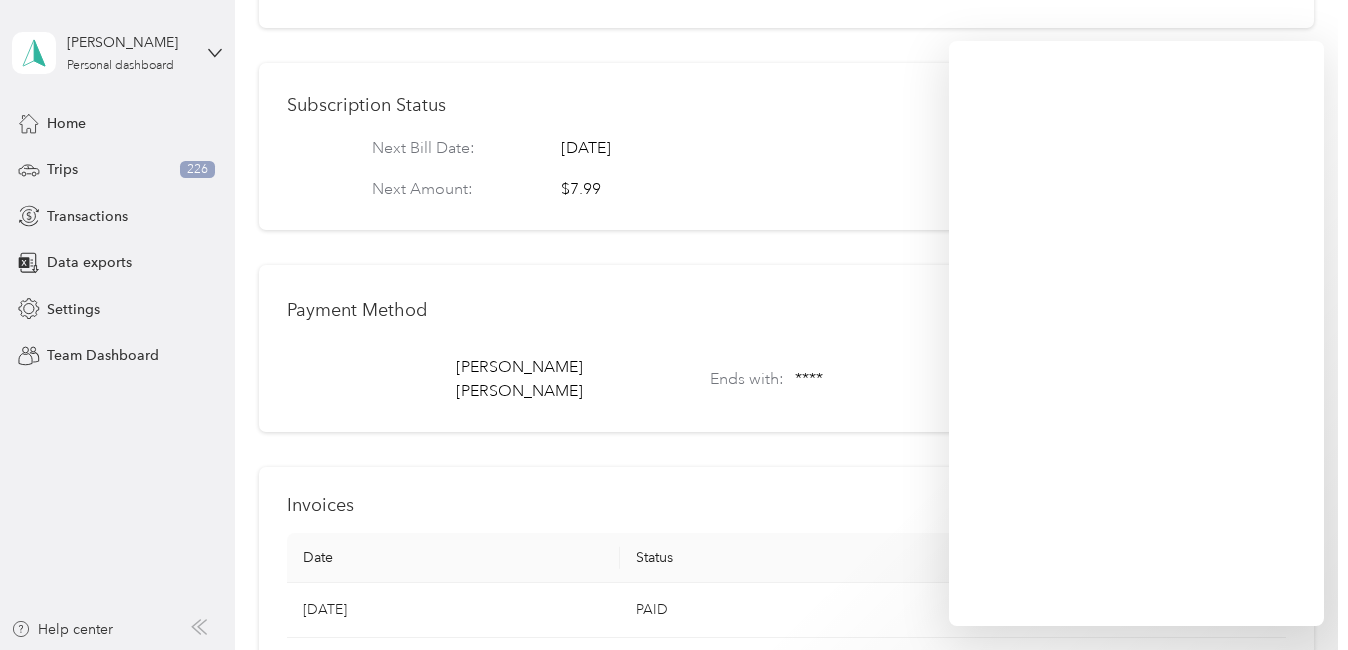 click on "Payment Method Change [PERSON_NAME] Ends with: ****  Exp: /" at bounding box center (786, 348) 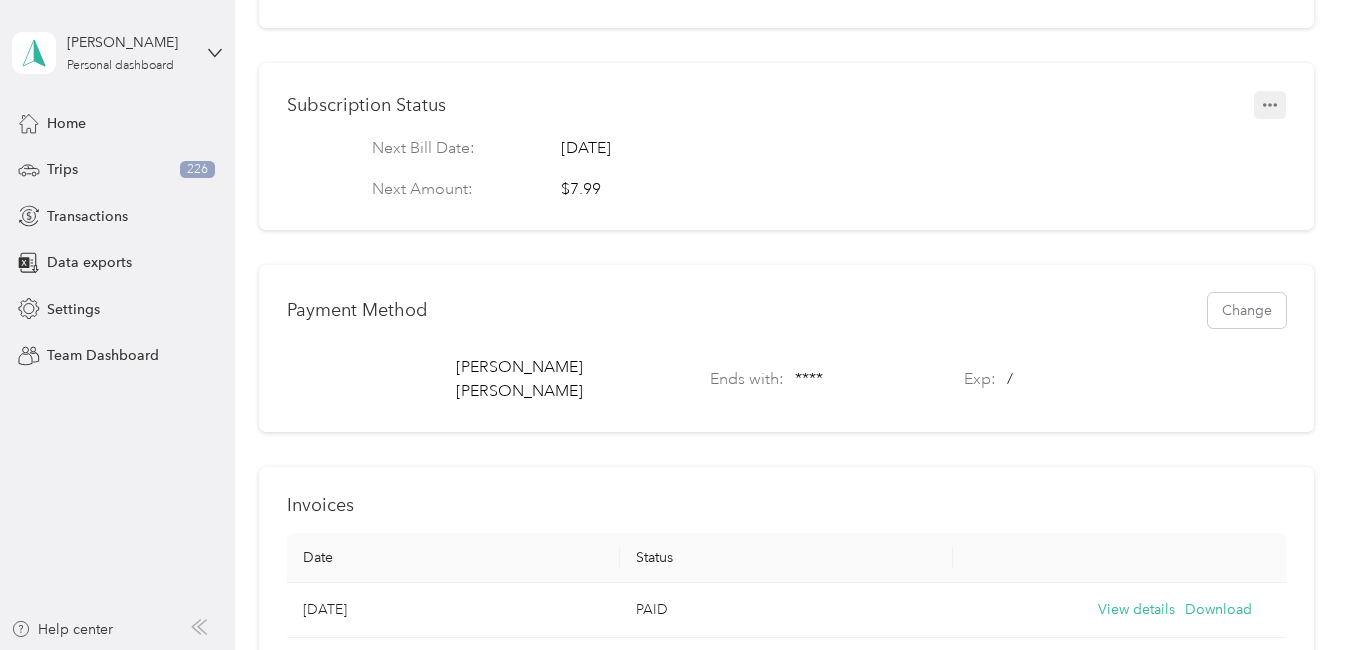 click 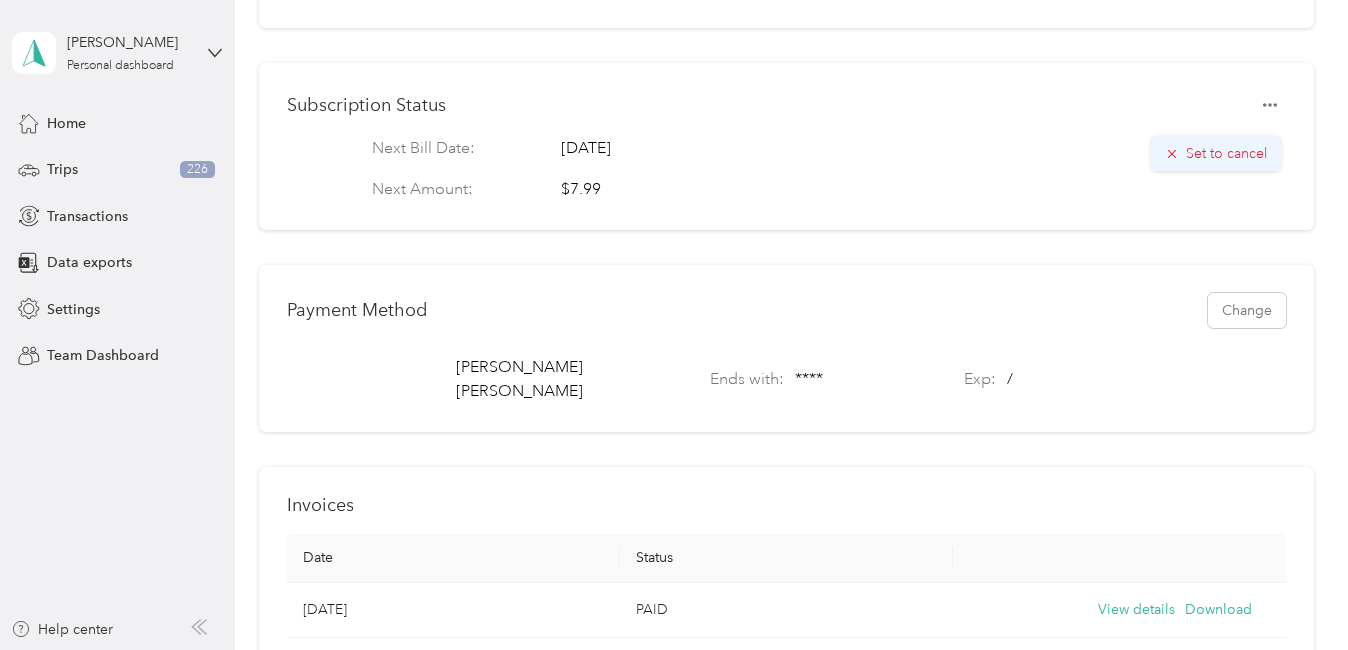 click on "Set to cancel" at bounding box center (1226, 153) 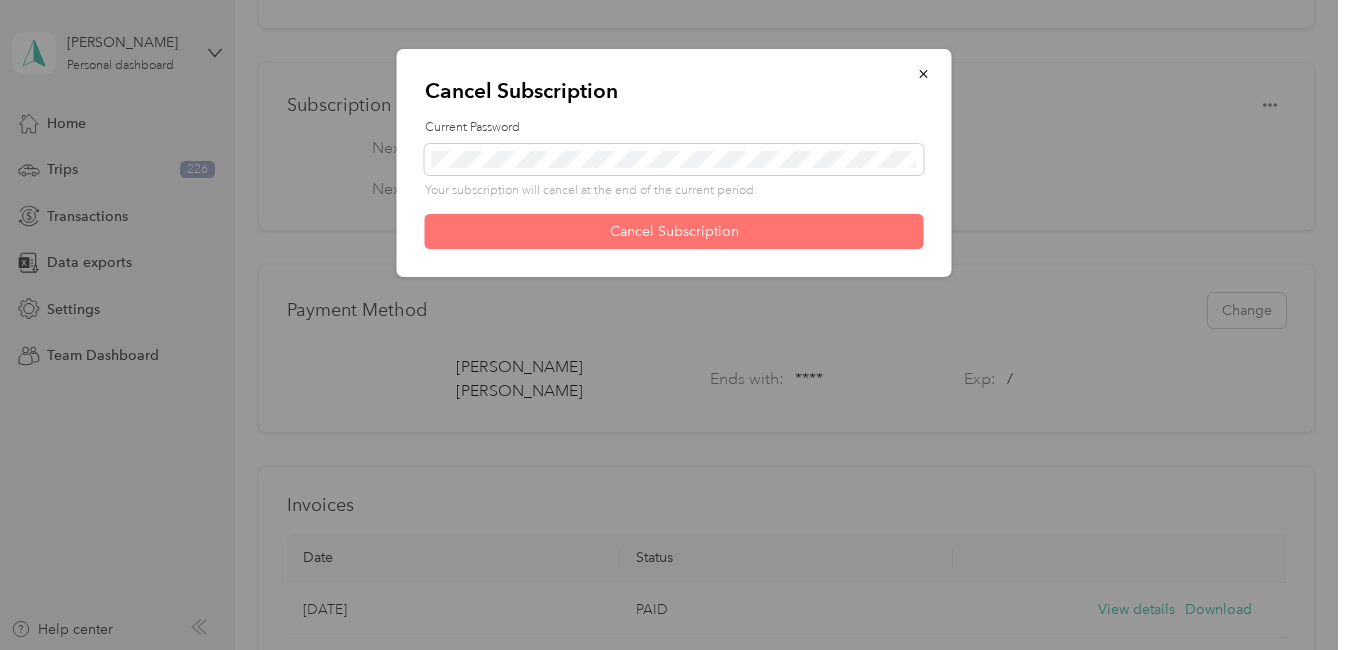 click on "Cancel Subscription" at bounding box center (674, 231) 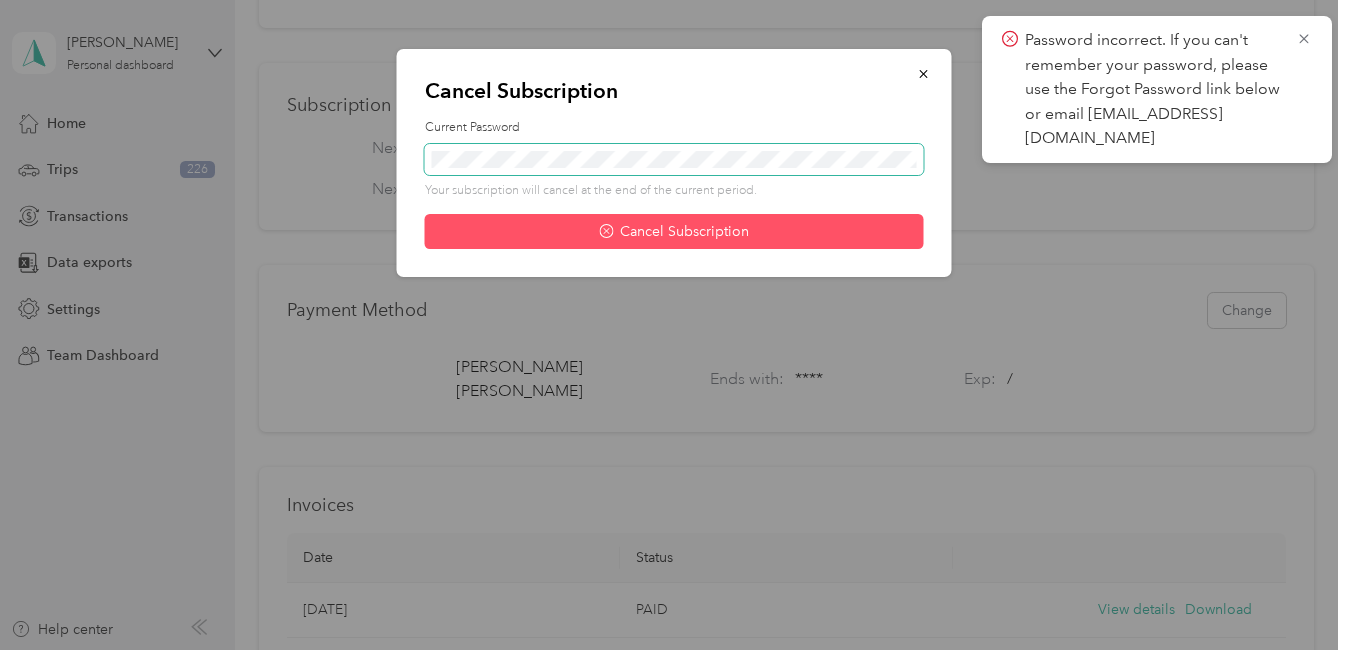 click on "Cancel Subscription Current Password   Your subscription will cancel at the end of the current period. Cancel Subscription" at bounding box center [669, 650] 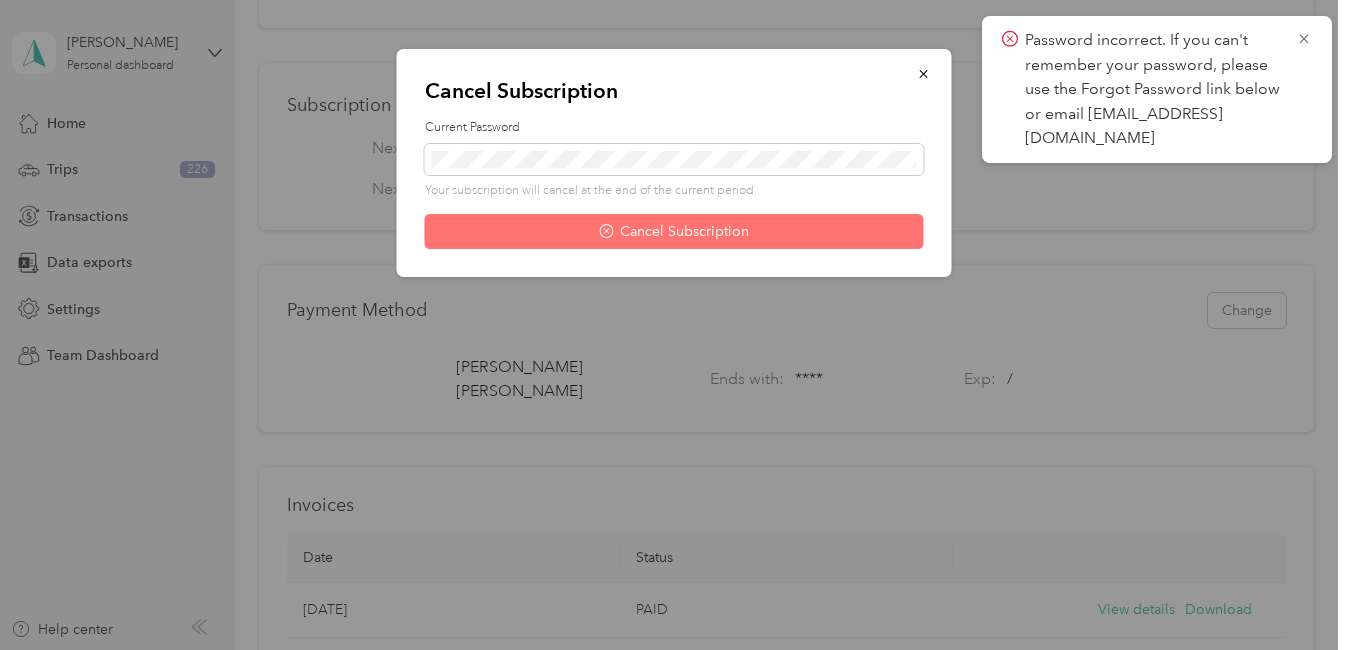 click on "Cancel Subscription" at bounding box center (674, 231) 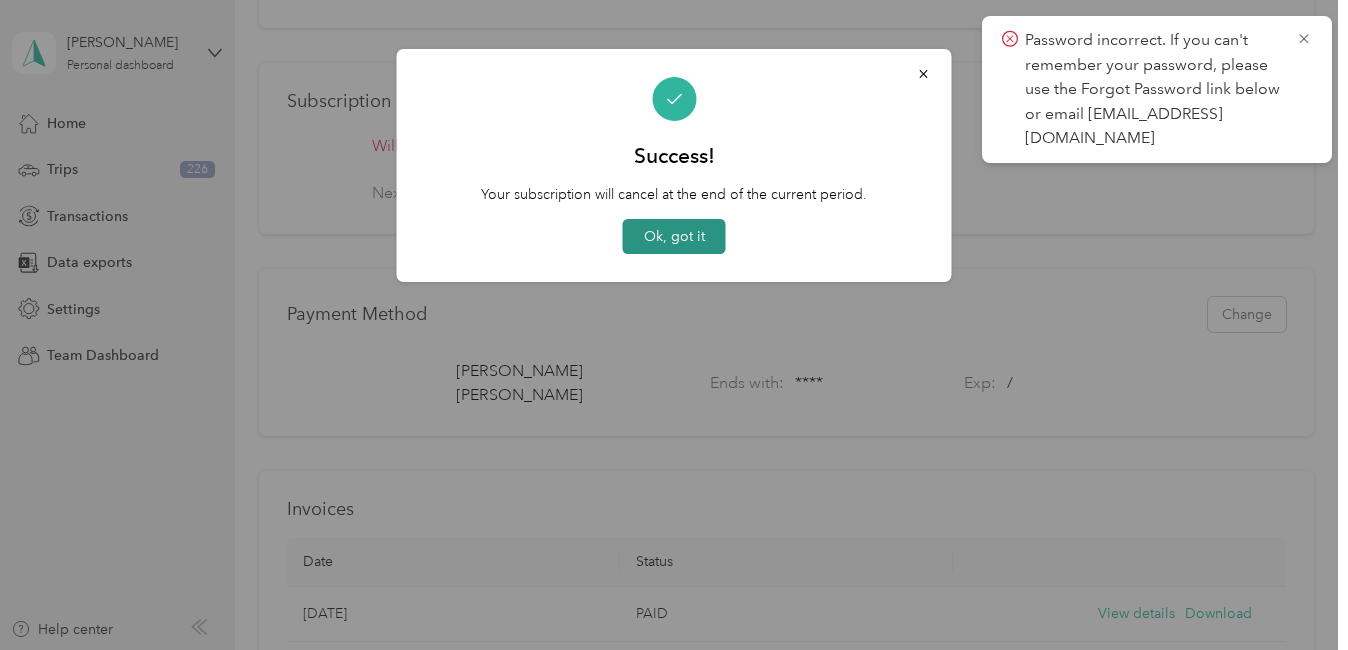 click on "Ok, got it" at bounding box center [674, 236] 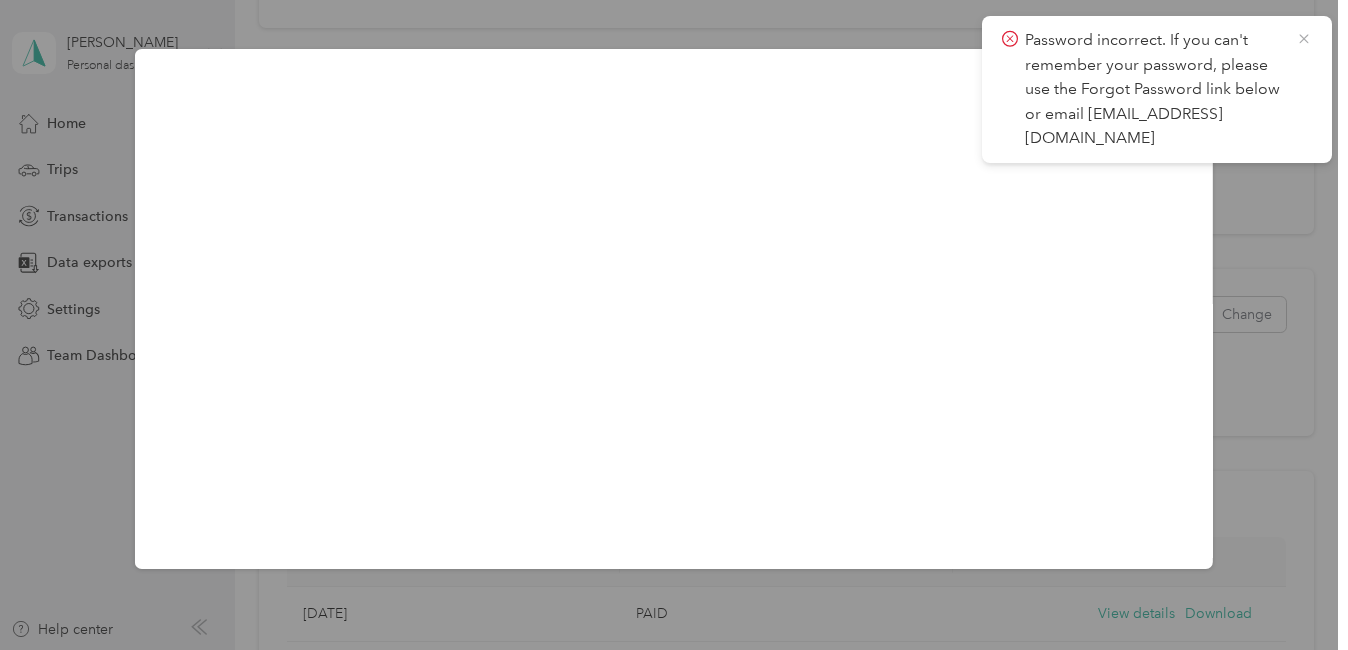 click 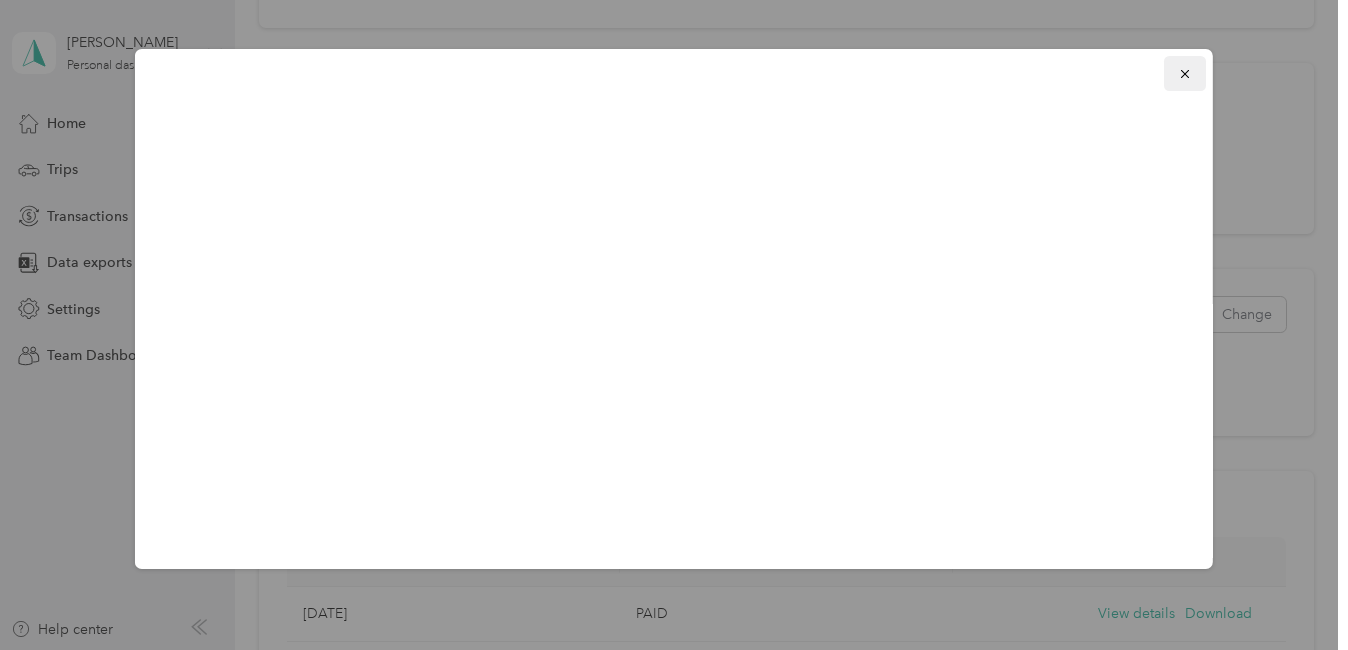 click 